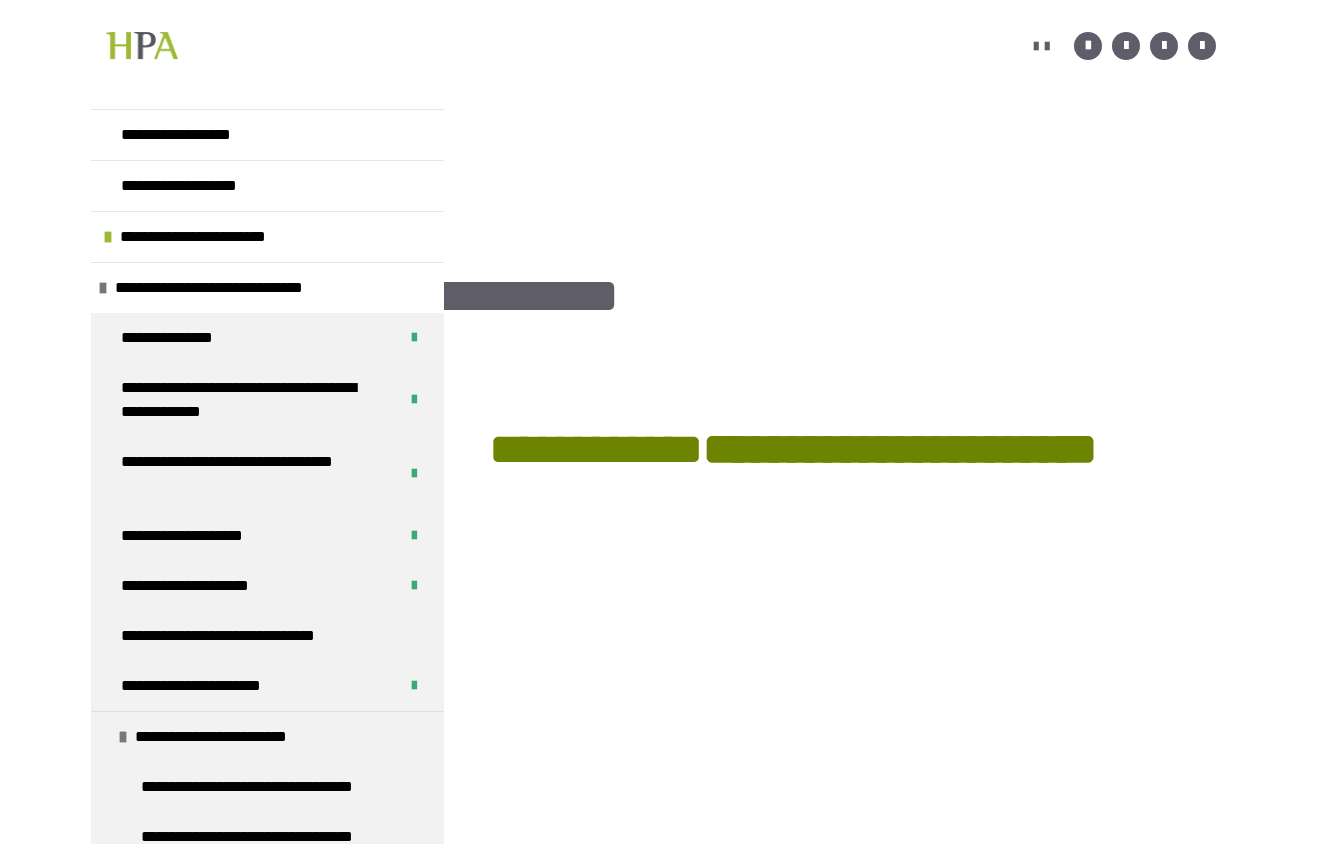 scroll, scrollTop: 361, scrollLeft: 0, axis: vertical 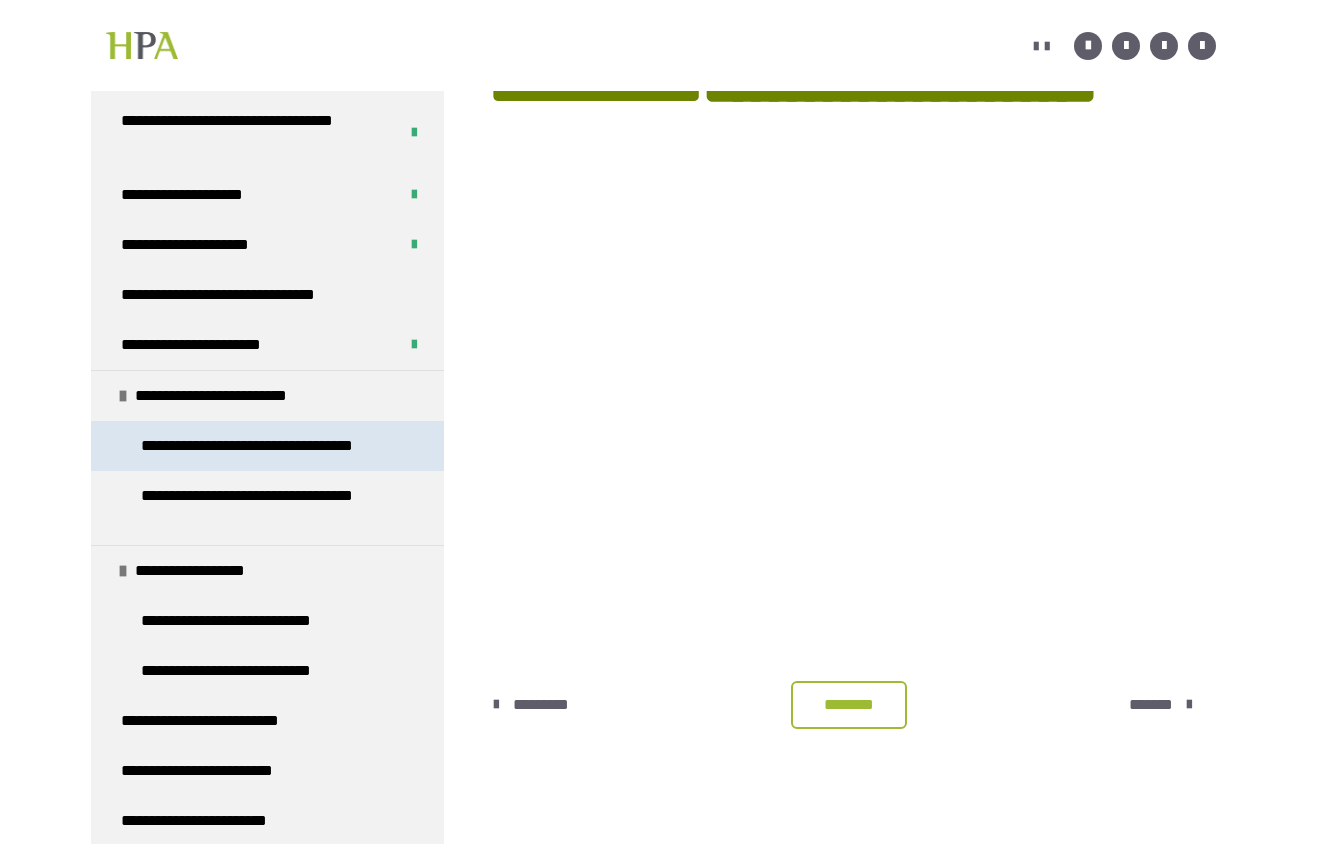 click on "**********" at bounding box center [269, 446] 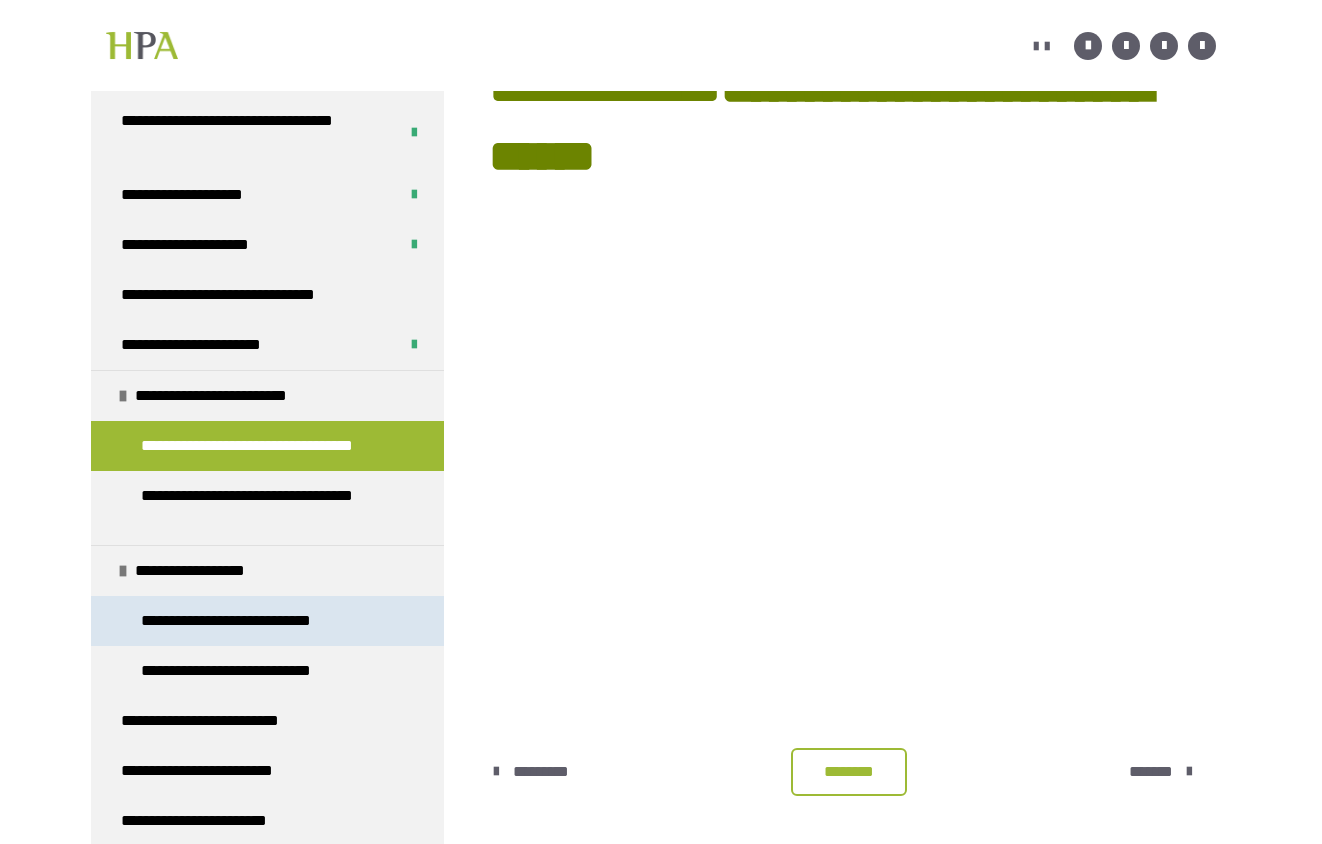 click on "**********" at bounding box center [242, 621] 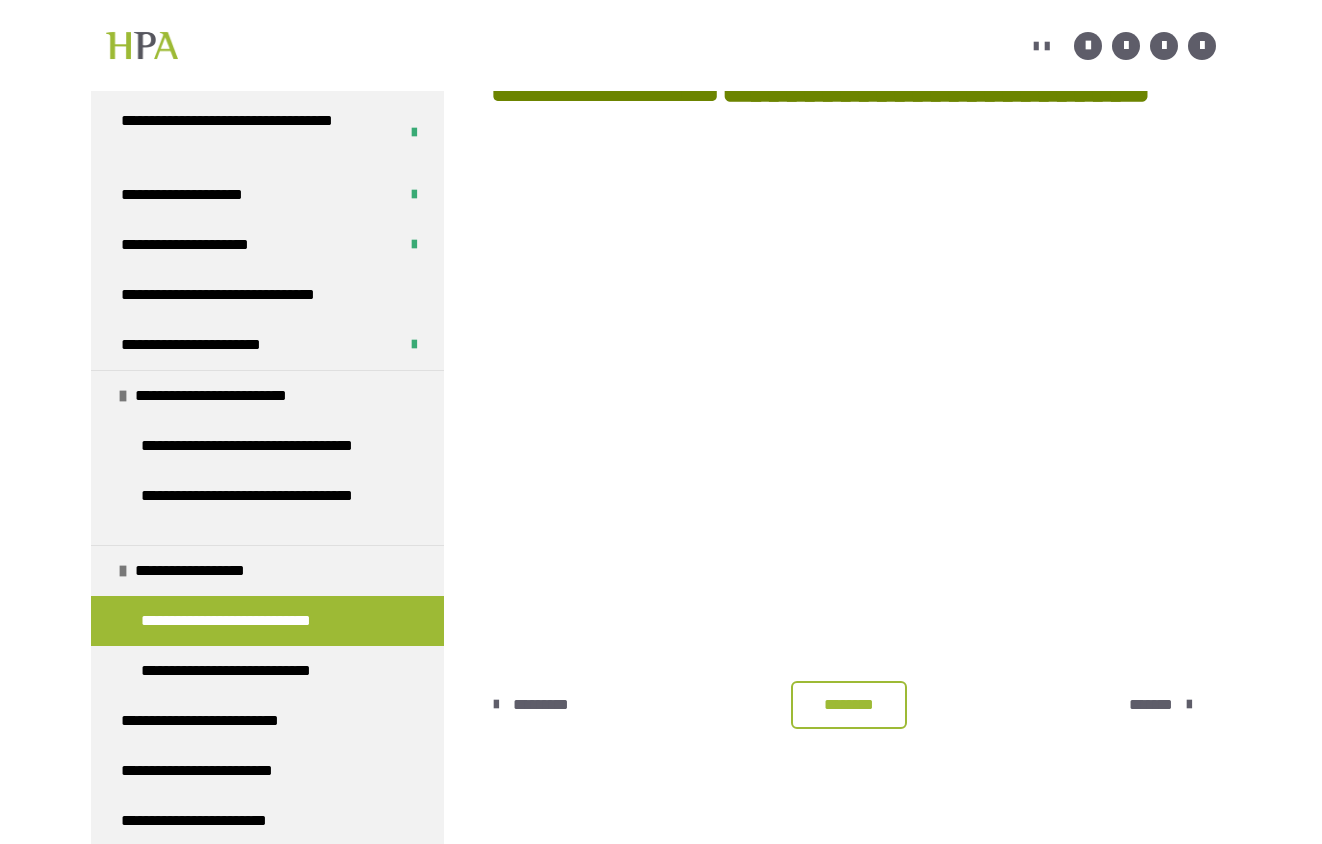click on "********" at bounding box center (849, 705) 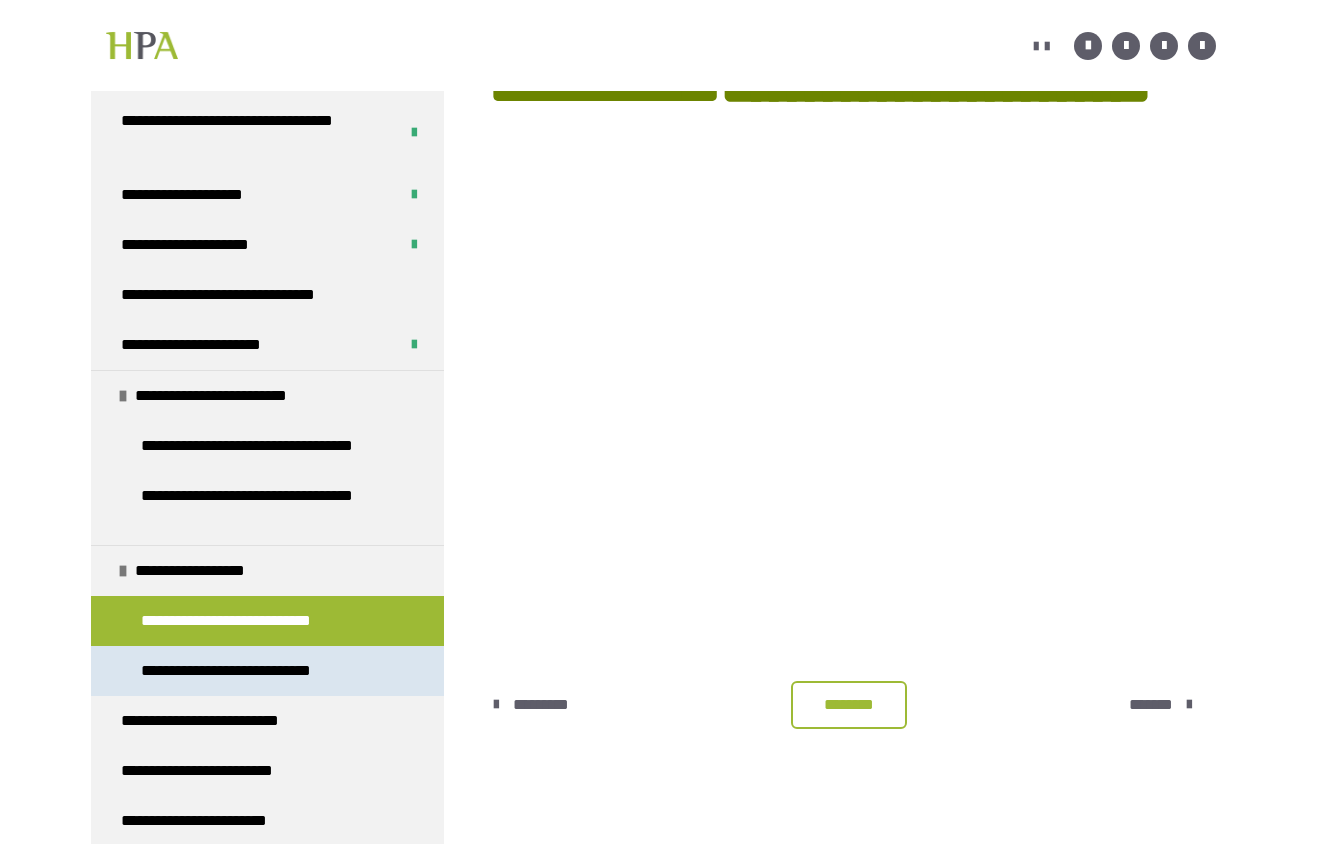 click on "**********" at bounding box center [267, 671] 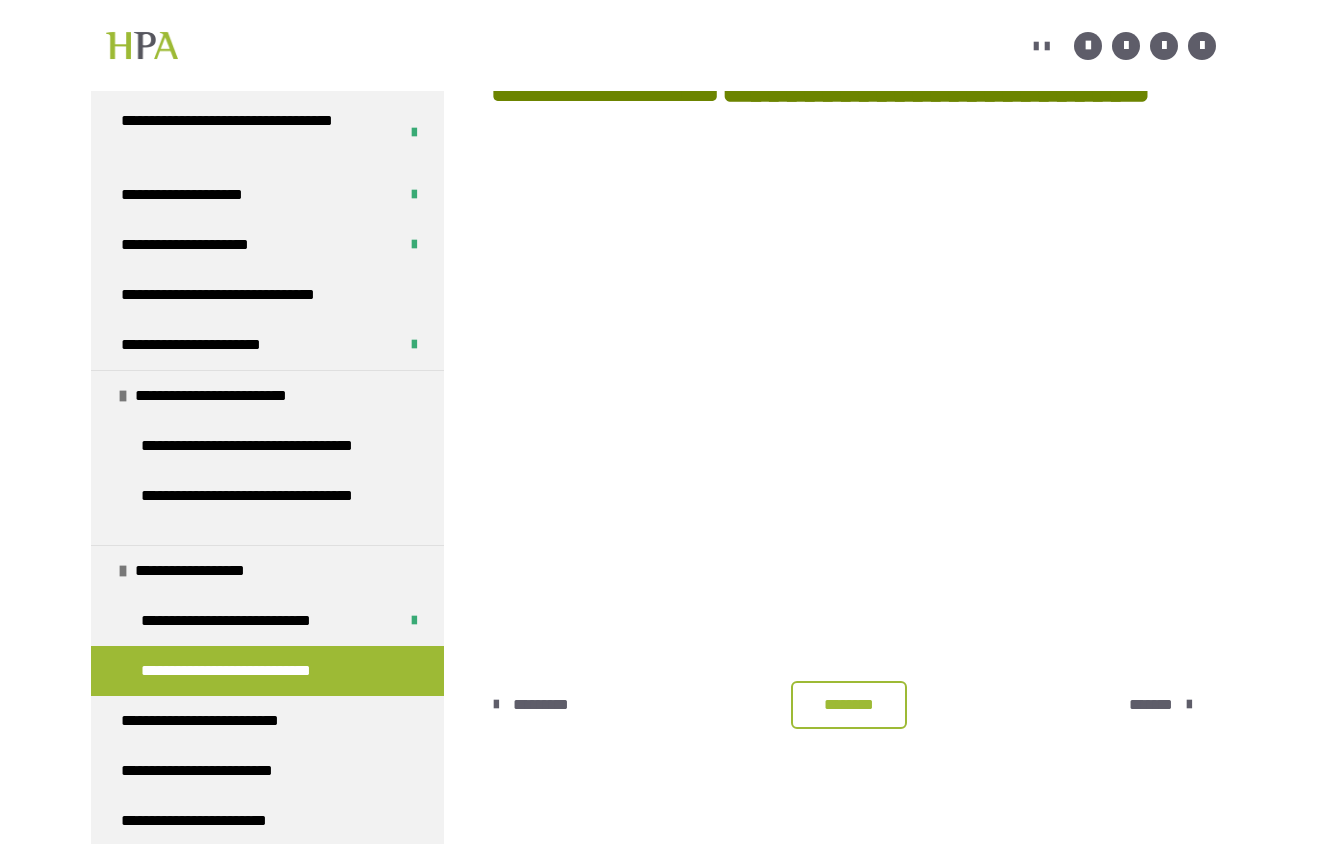 click on "********" at bounding box center [849, 705] 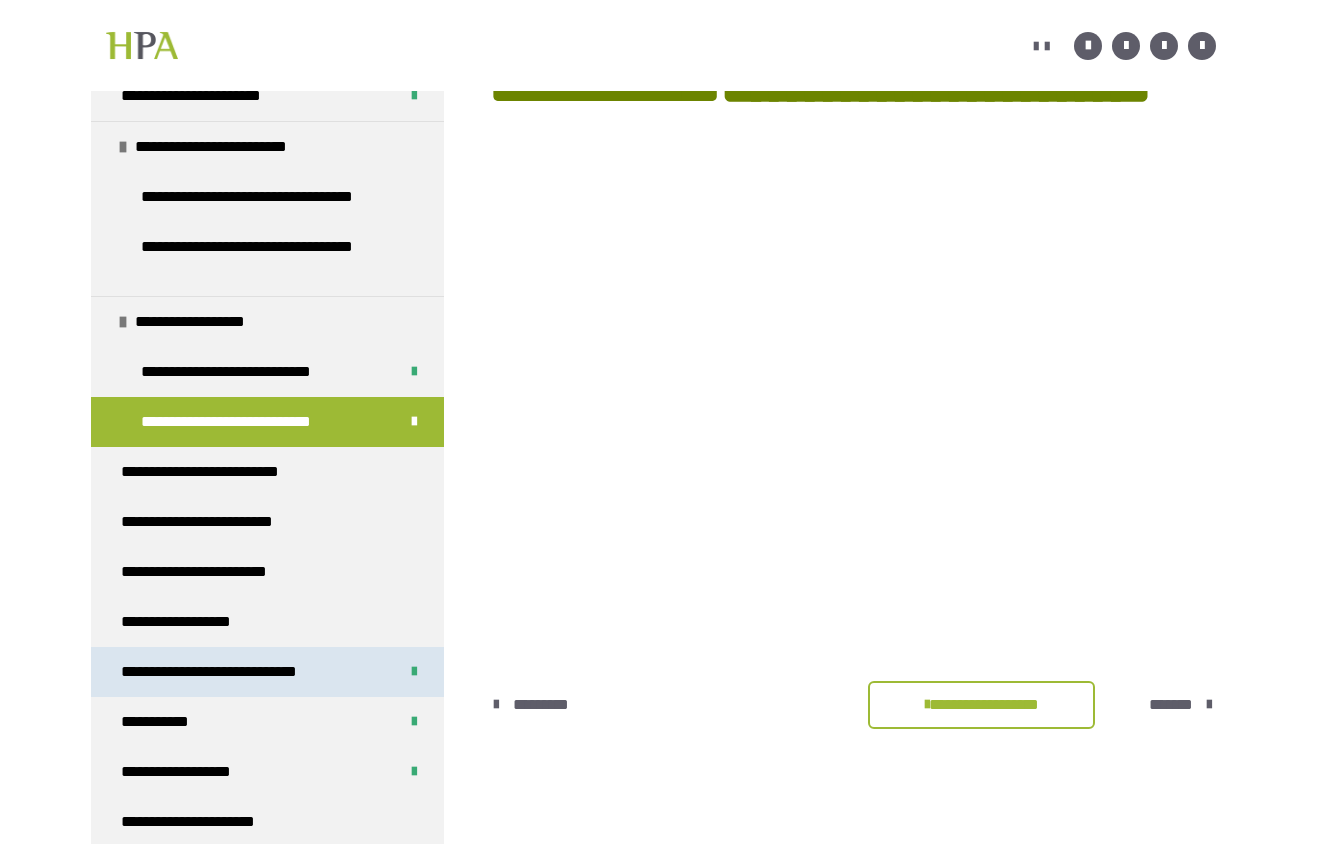 scroll, scrollTop: 538, scrollLeft: 0, axis: vertical 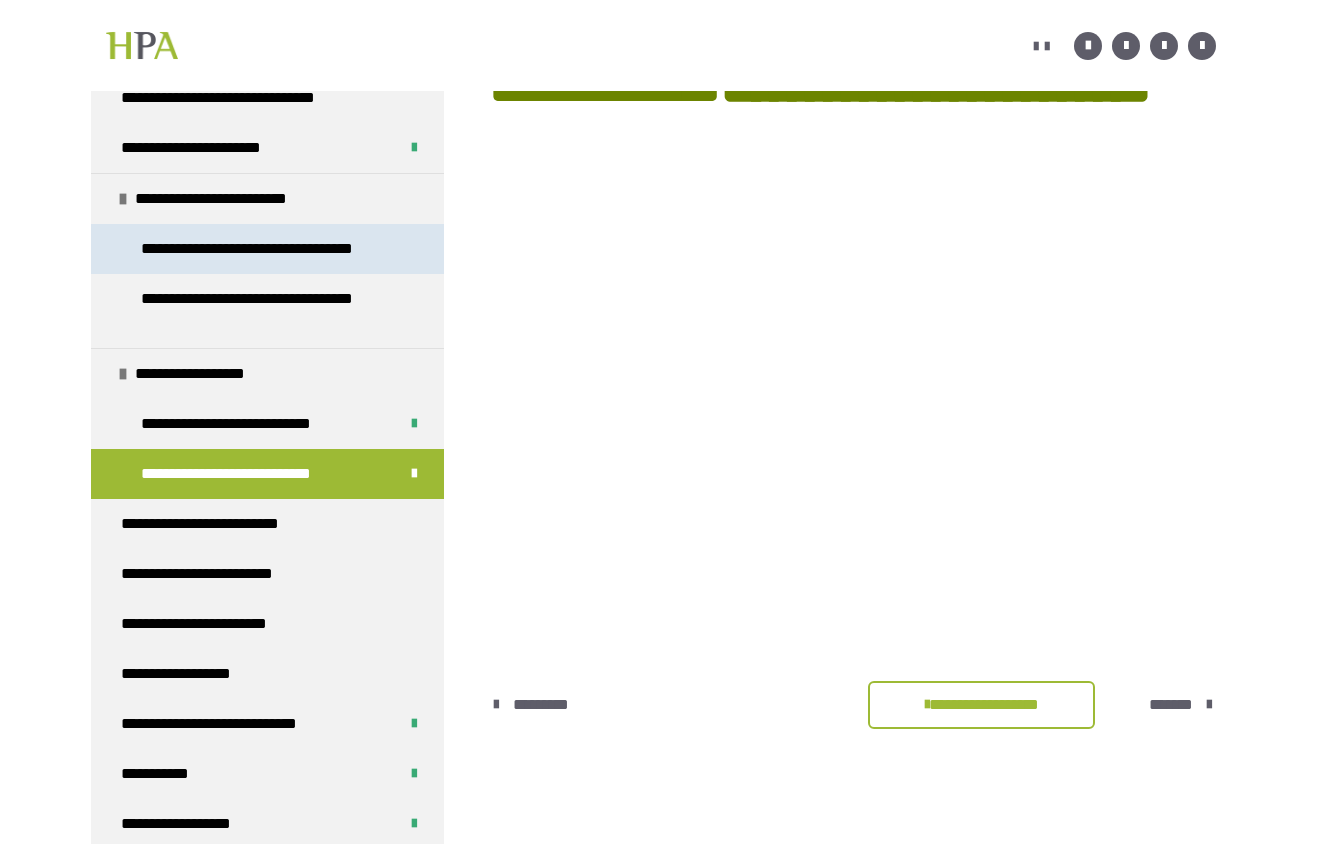 click on "**********" at bounding box center [269, 249] 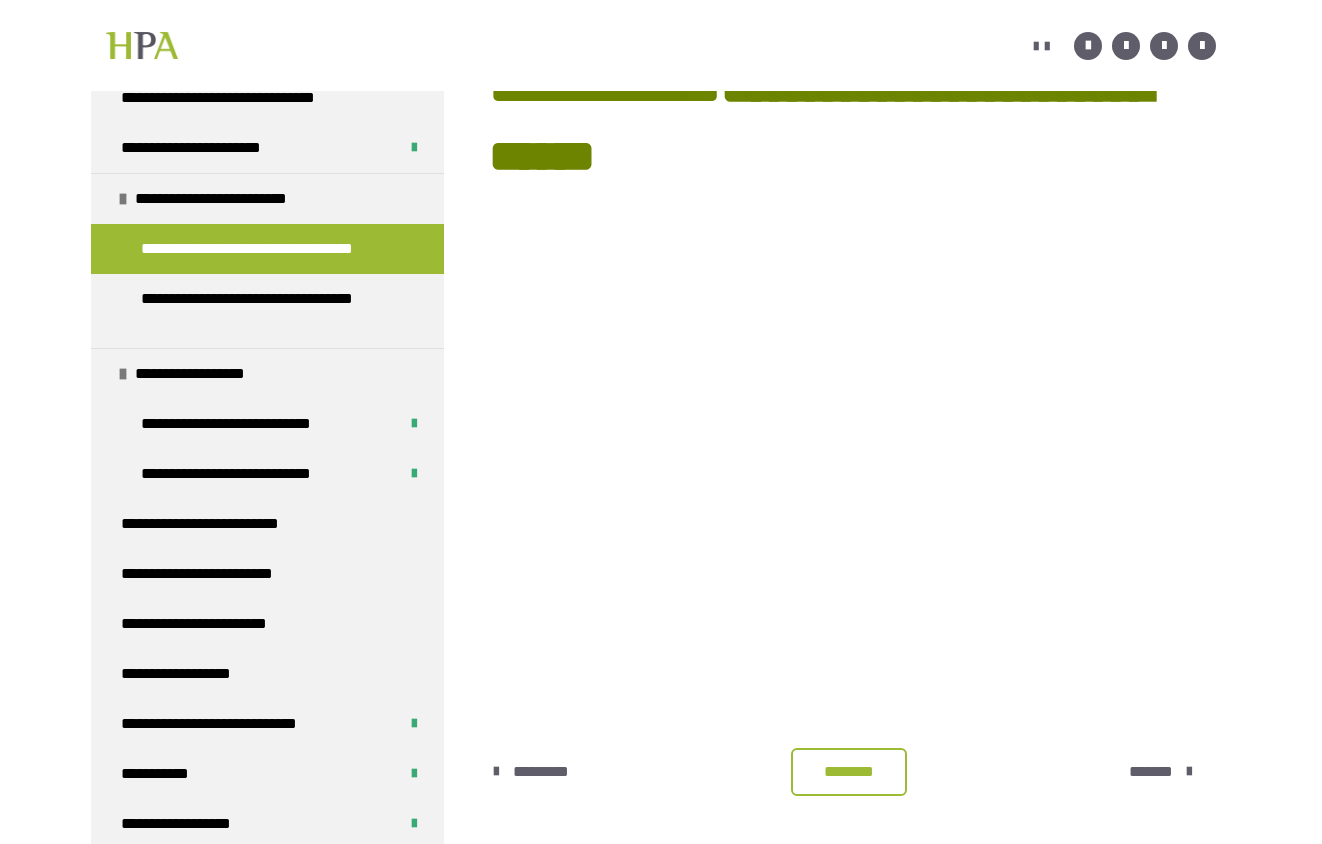 click on "********" at bounding box center [849, 772] 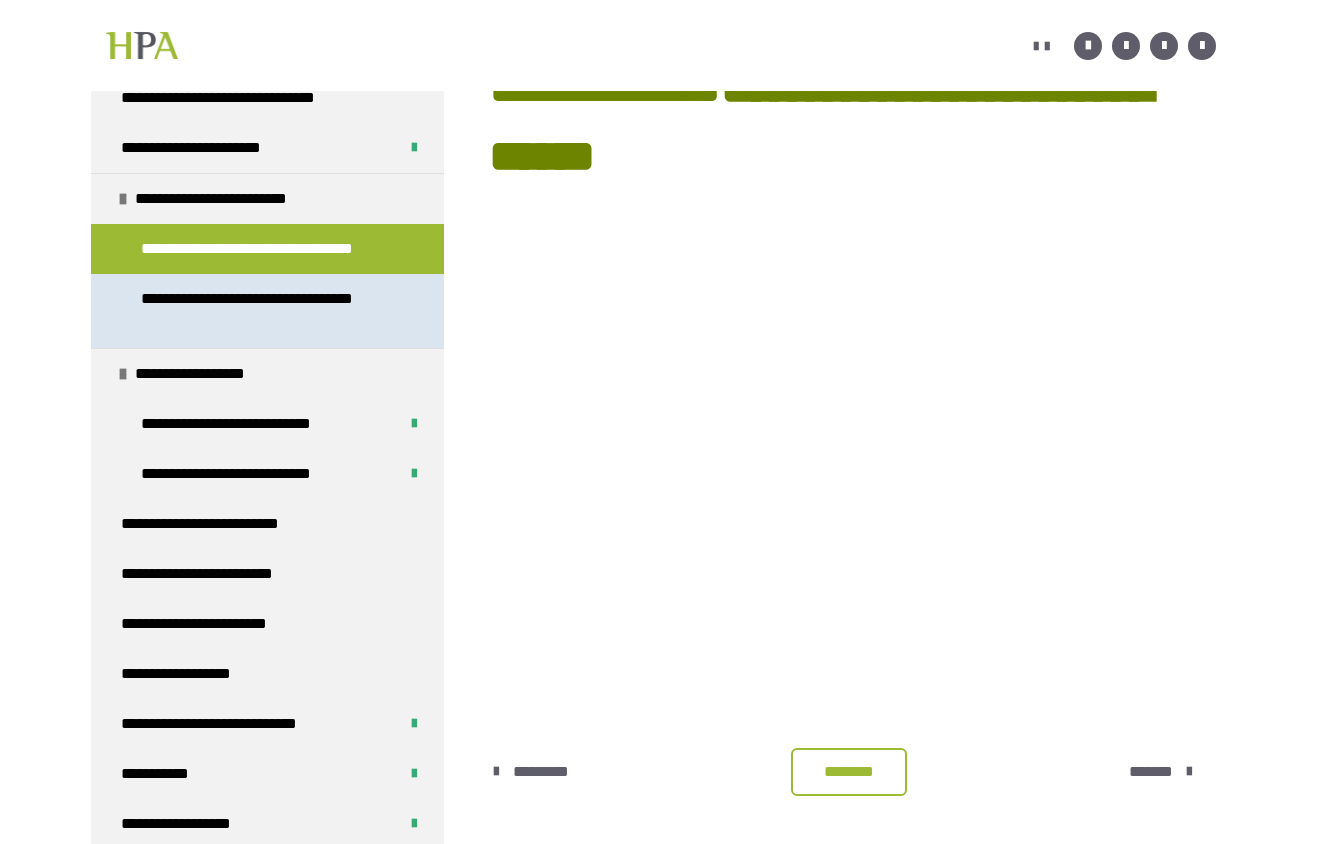 click on "**********" at bounding box center (269, 311) 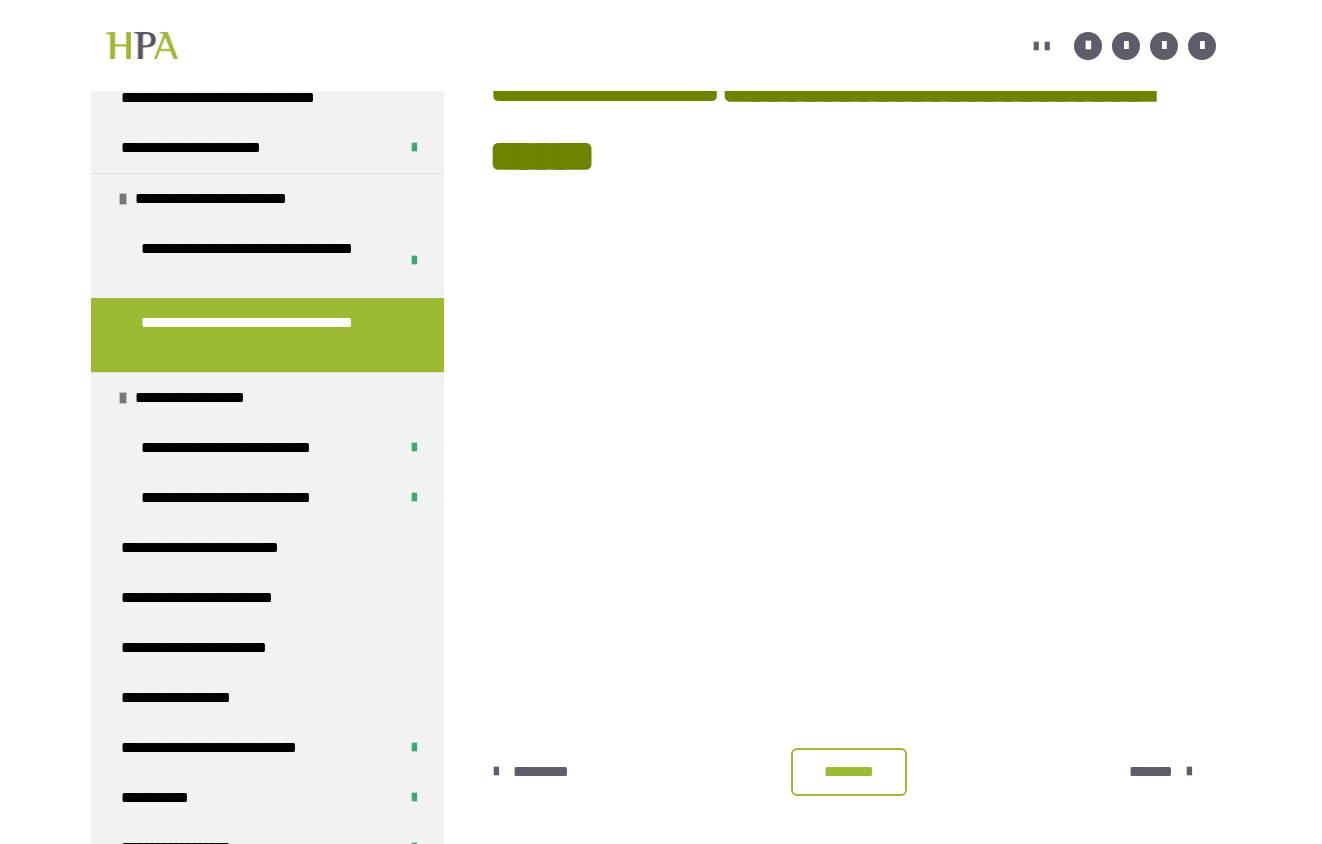 click on "********" at bounding box center [849, 772] 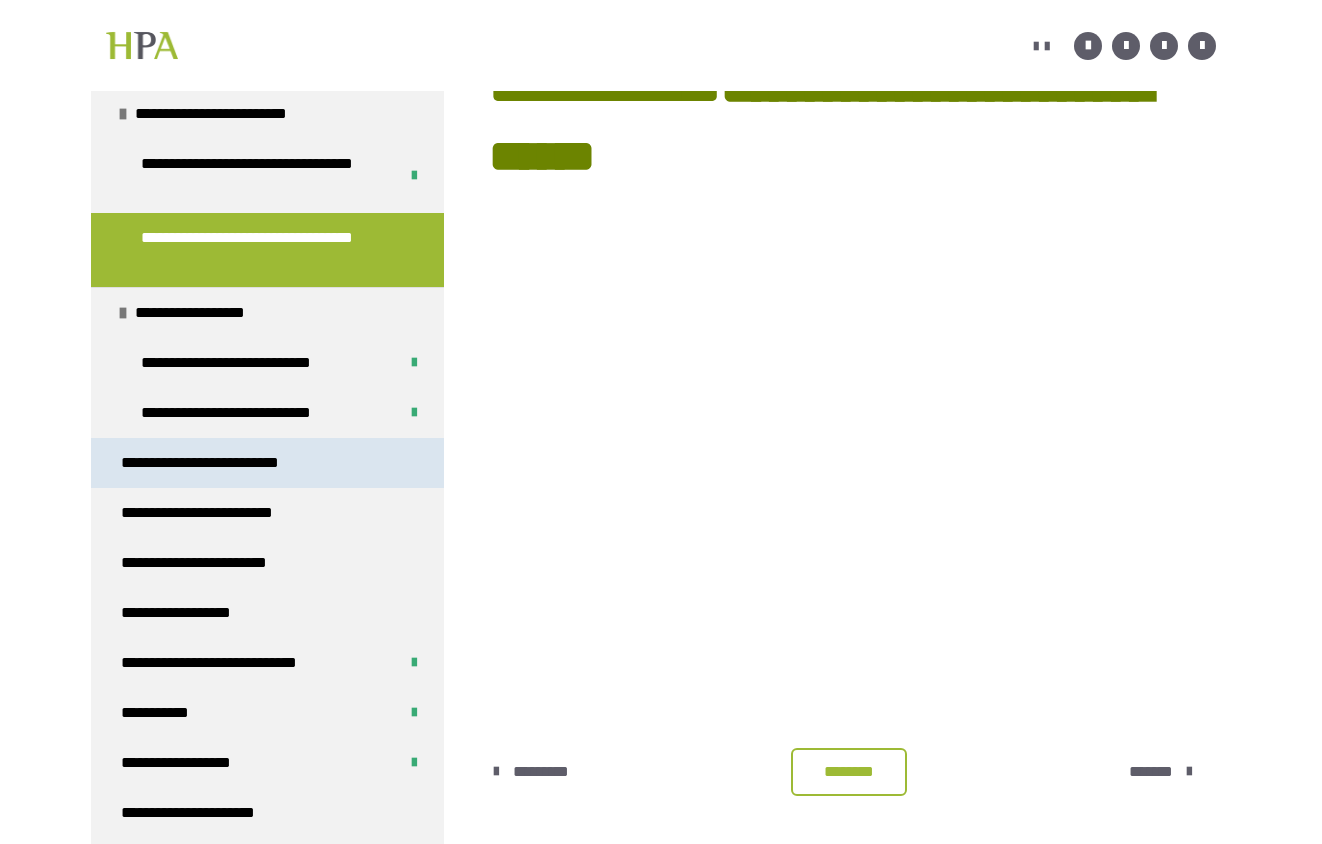 scroll, scrollTop: 643, scrollLeft: 0, axis: vertical 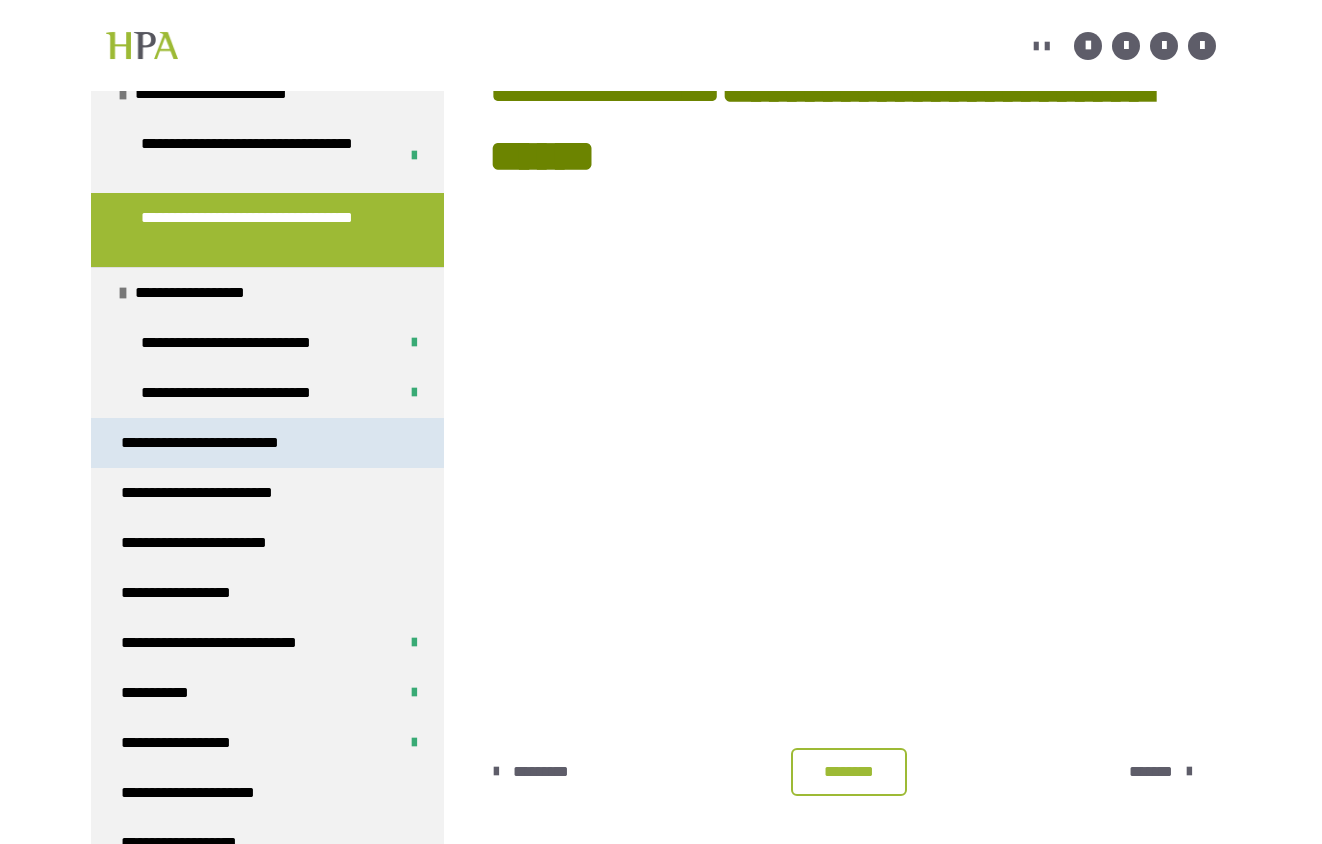 click on "**********" at bounding box center (210, 543) 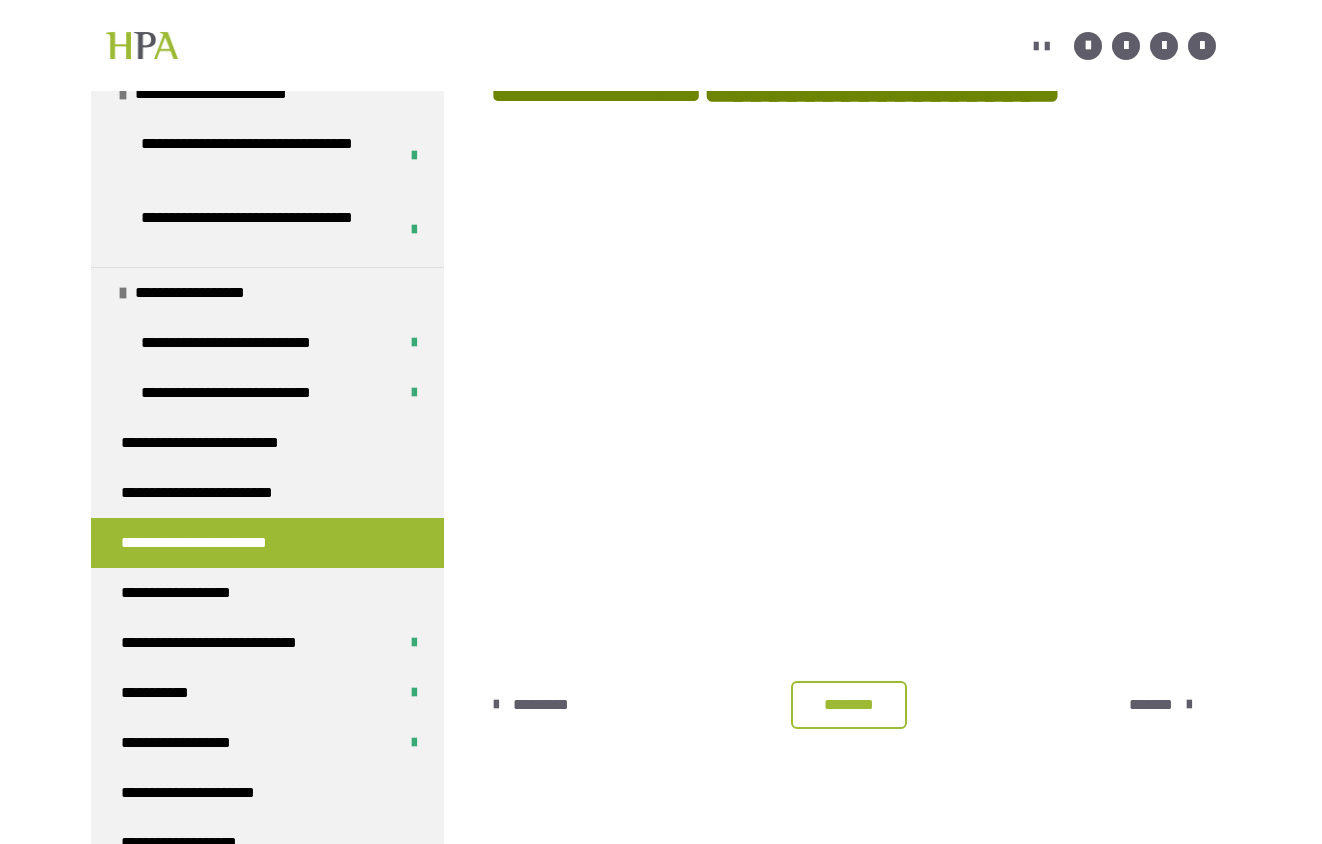 click on "********" at bounding box center [849, 705] 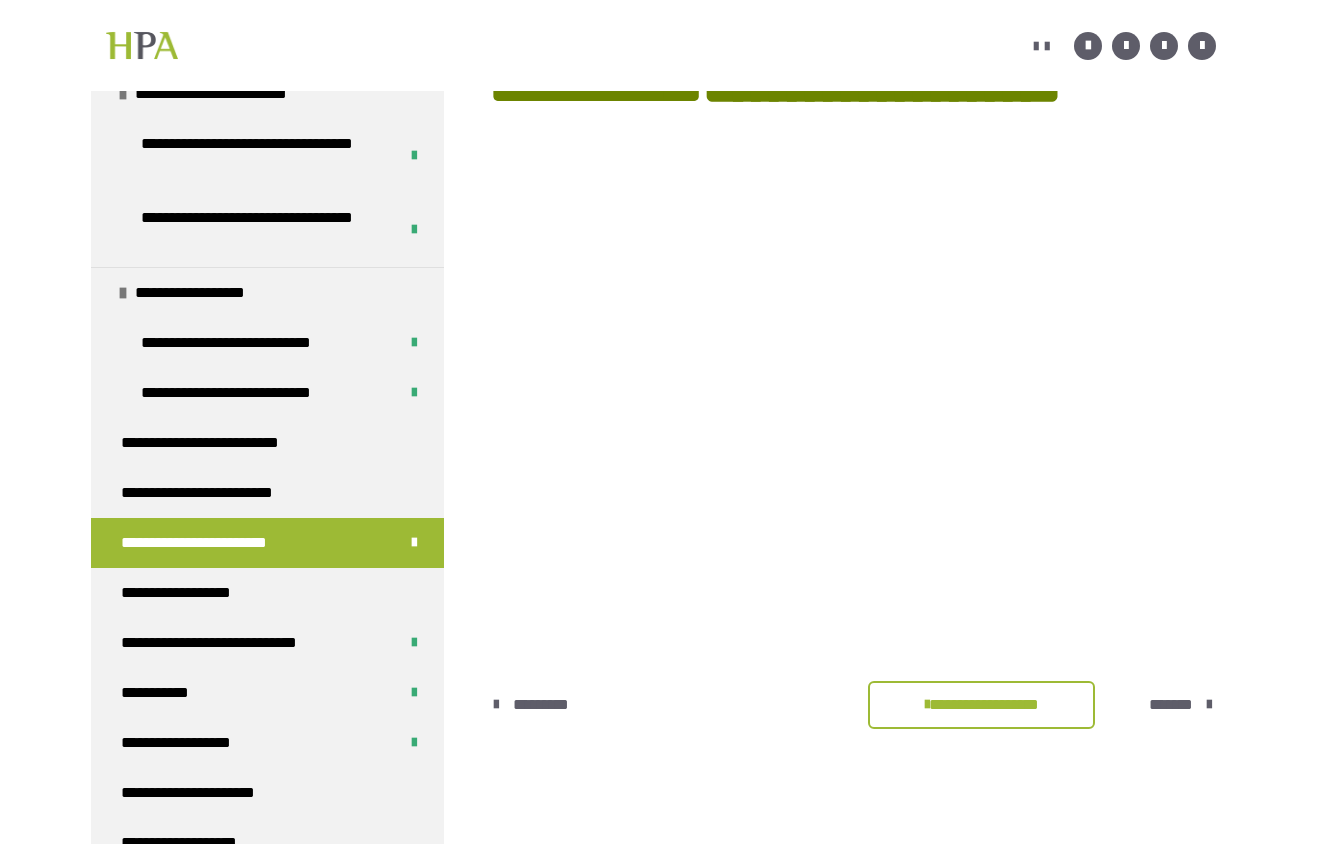 drag, startPoint x: 623, startPoint y: 586, endPoint x: 554, endPoint y: 586, distance: 69 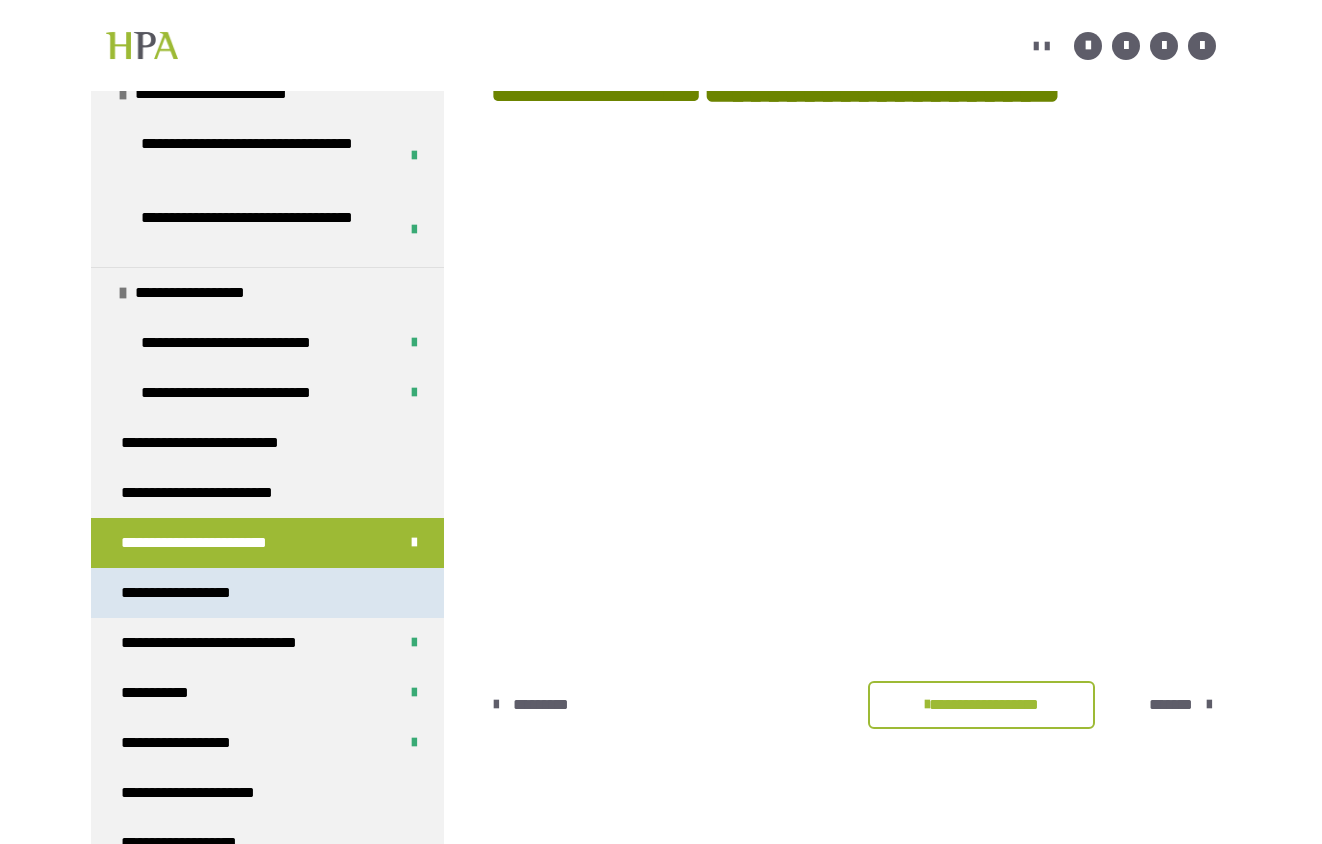 click on "**********" at bounding box center (267, 593) 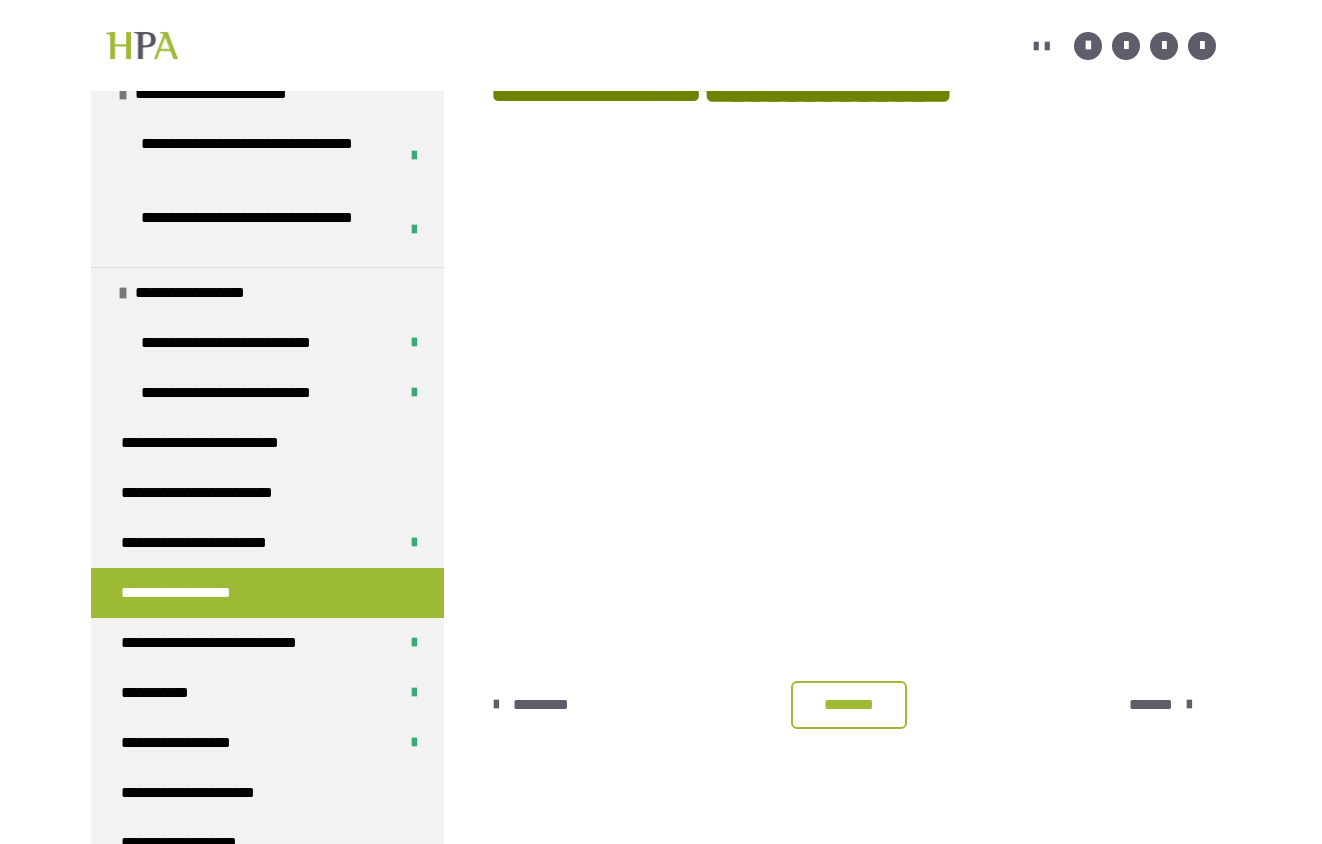 click on "********" at bounding box center (849, 705) 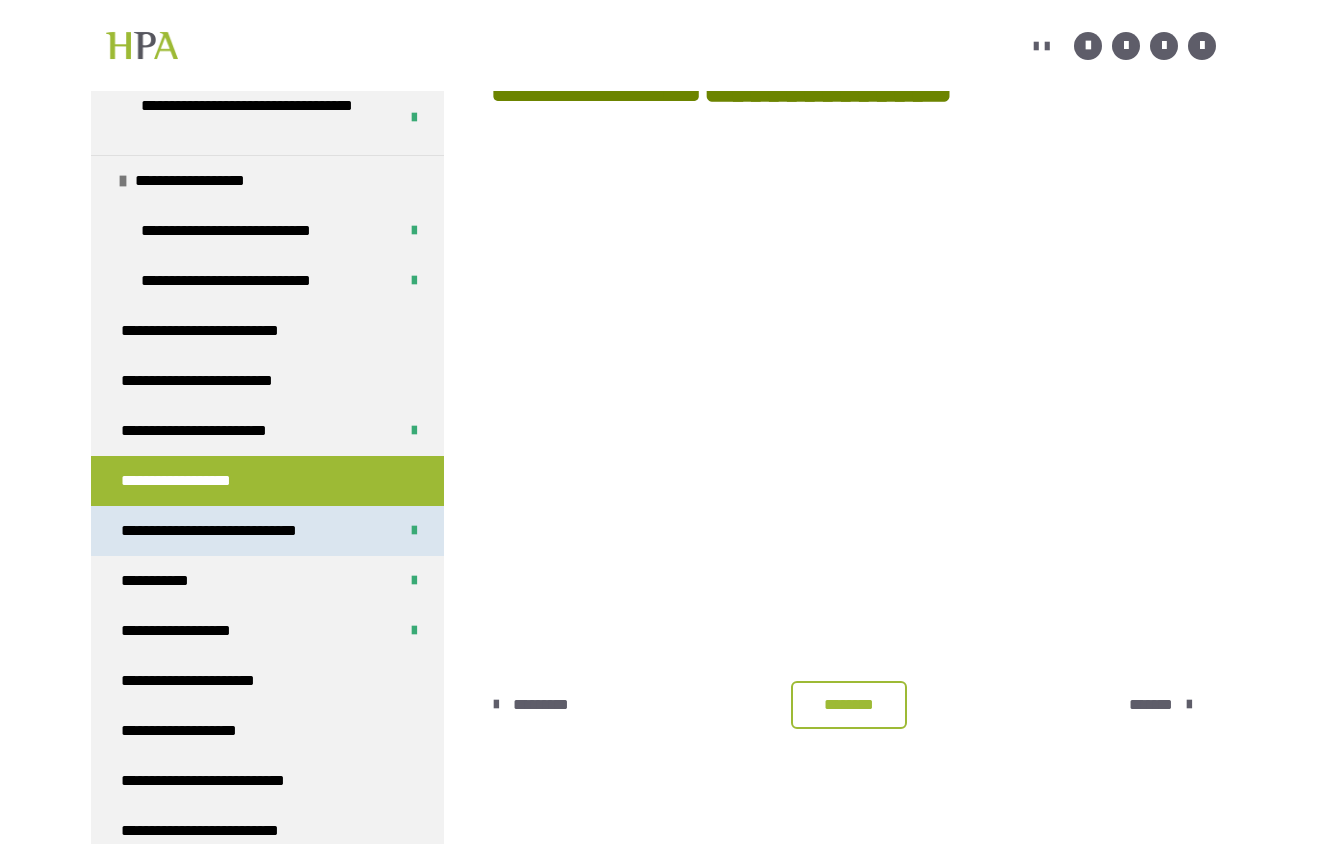 scroll, scrollTop: 777, scrollLeft: 0, axis: vertical 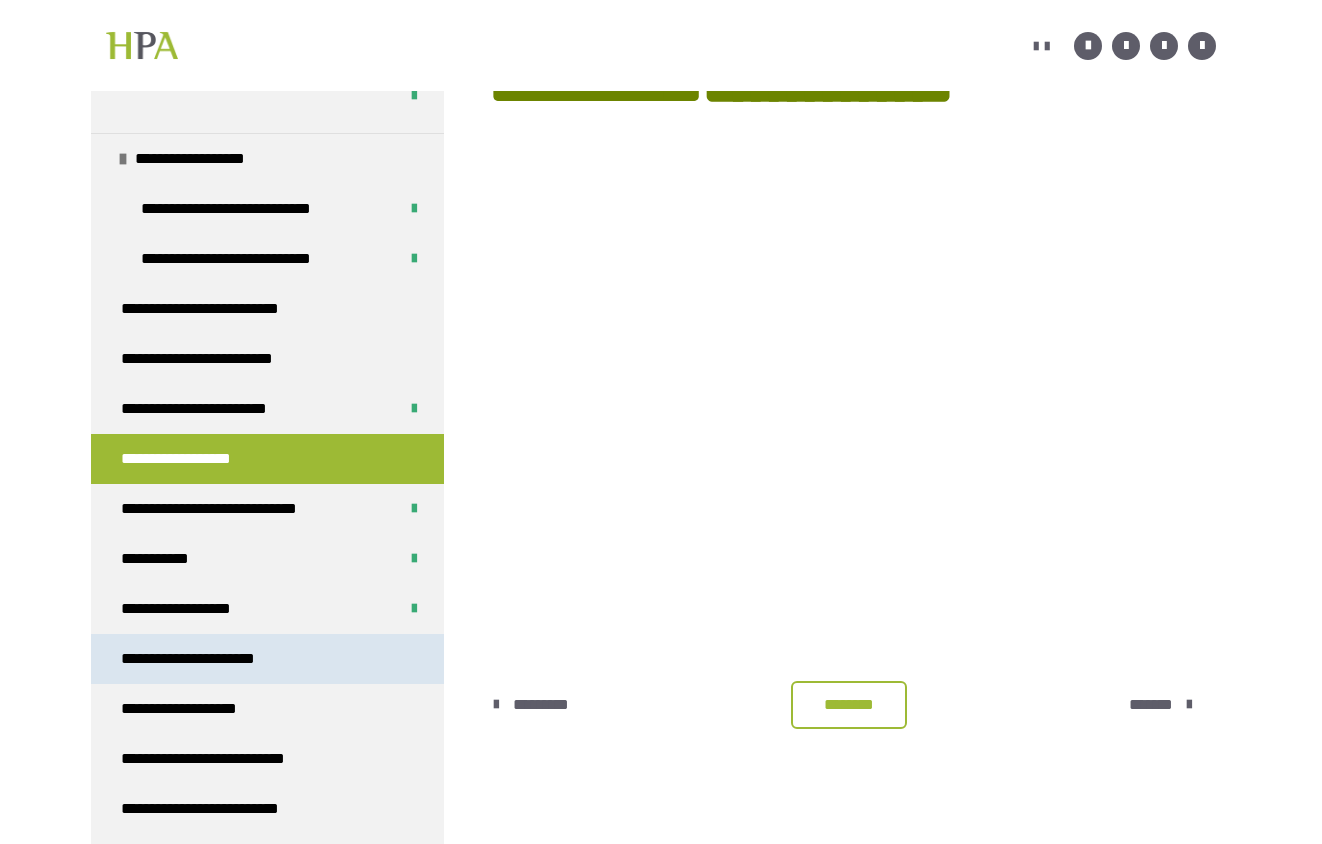 click on "**********" at bounding box center (267, 659) 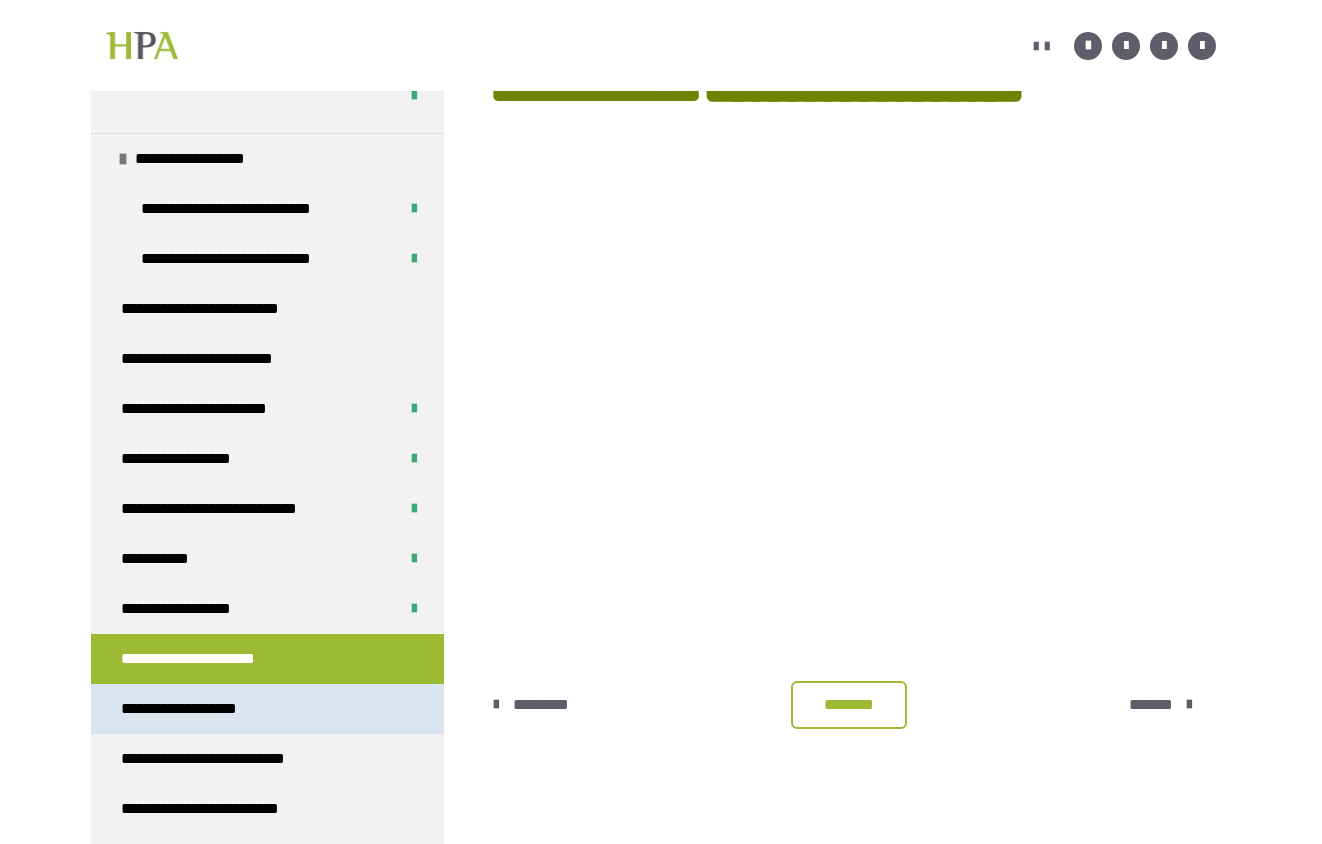 click on "**********" at bounding box center (199, 709) 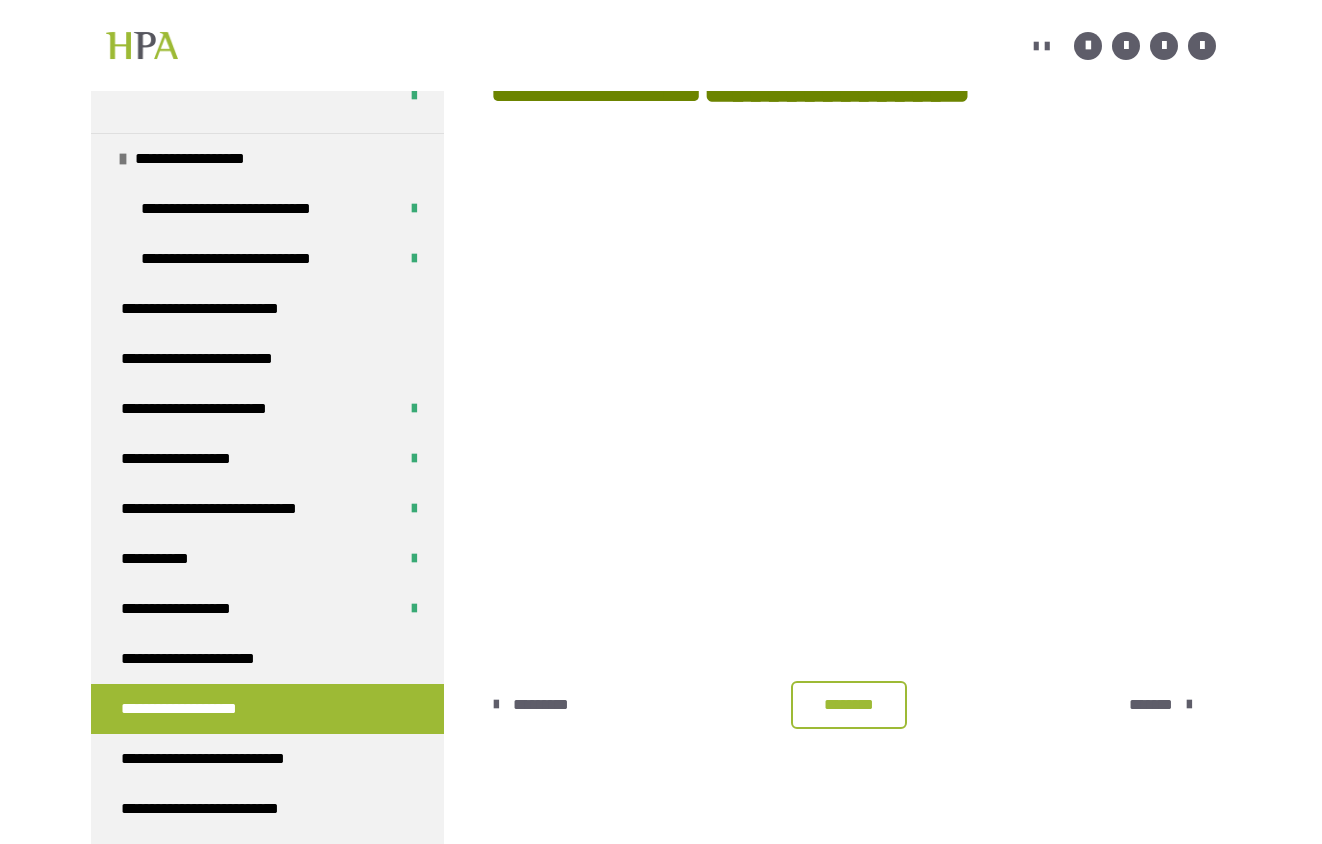 click on "********" at bounding box center (849, 705) 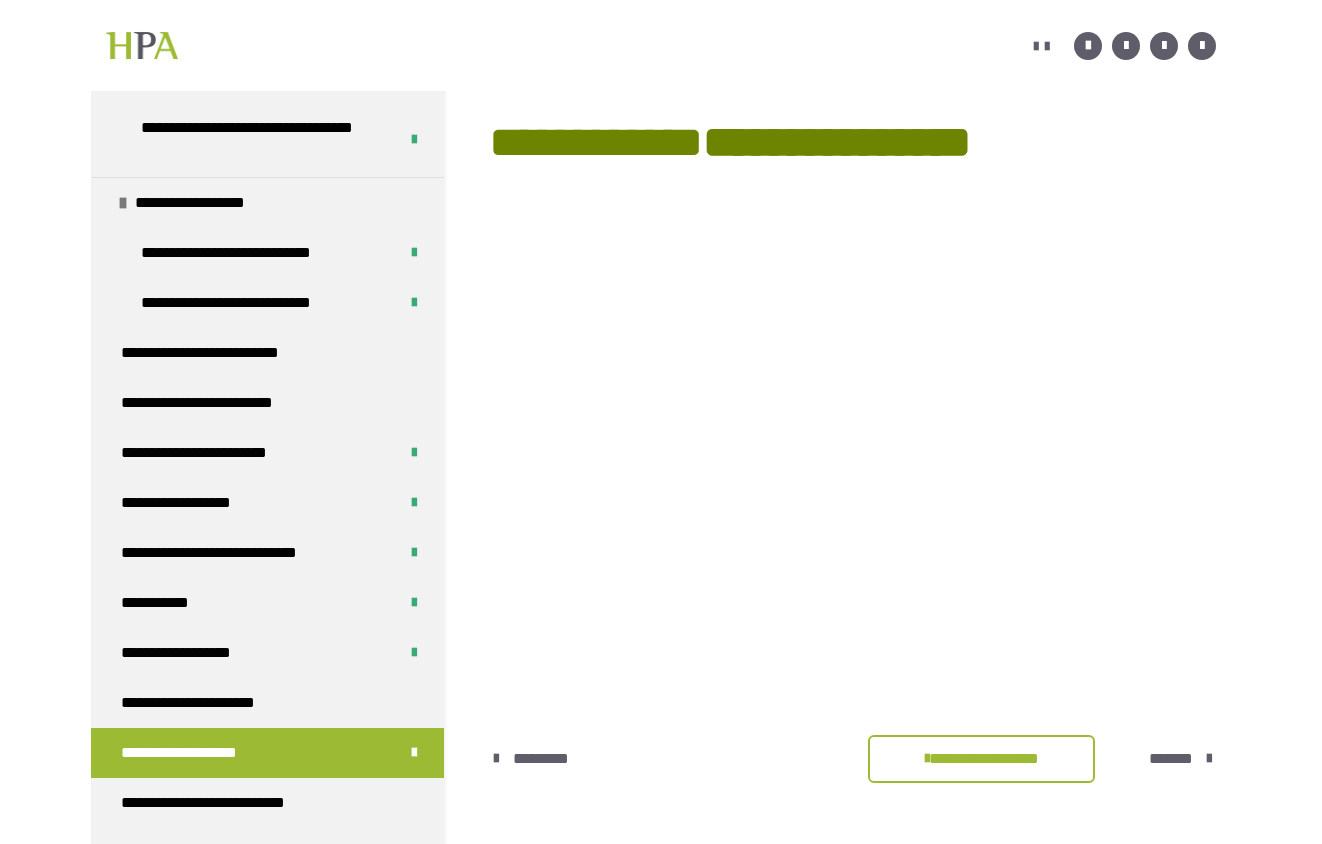scroll, scrollTop: 304, scrollLeft: 0, axis: vertical 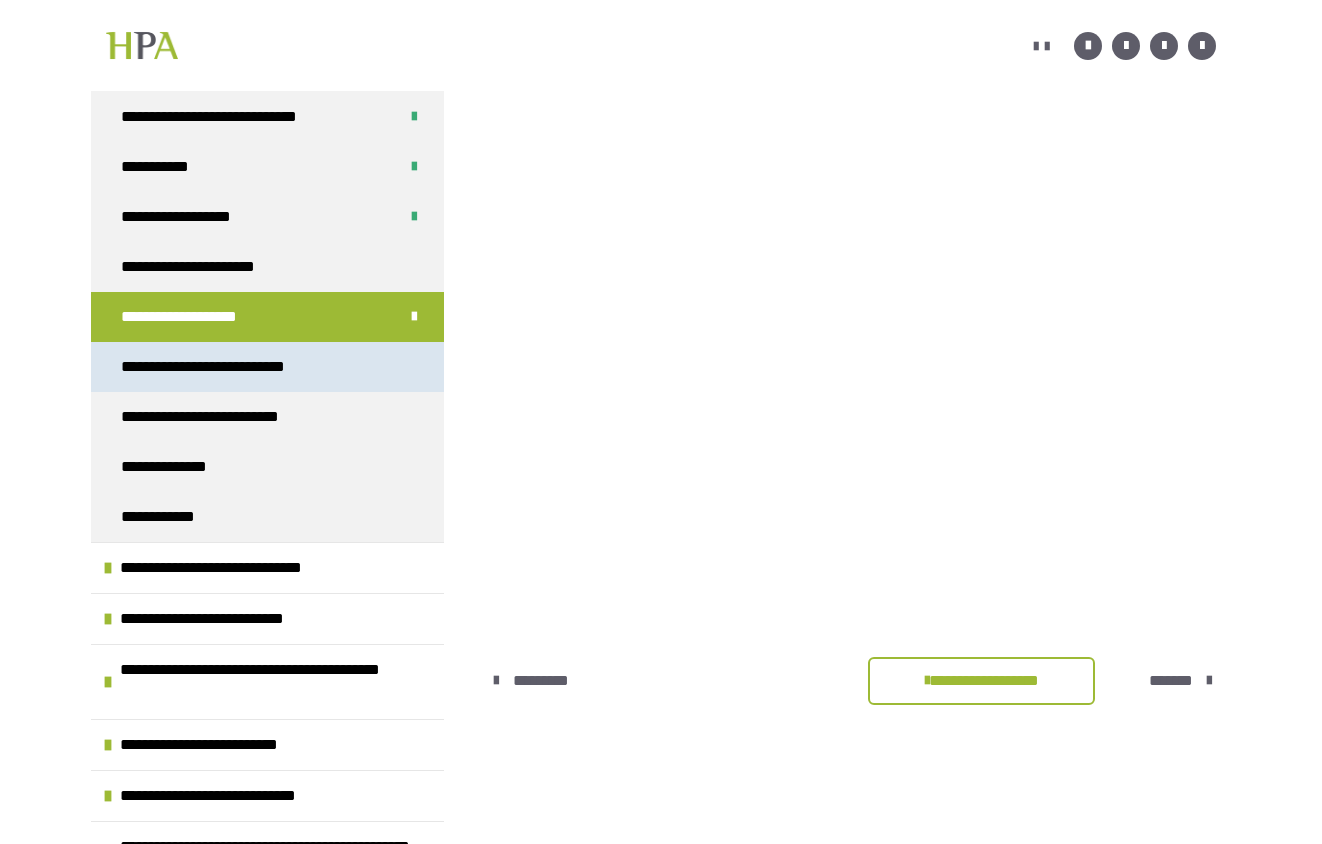 click on "**********" at bounding box center (229, 367) 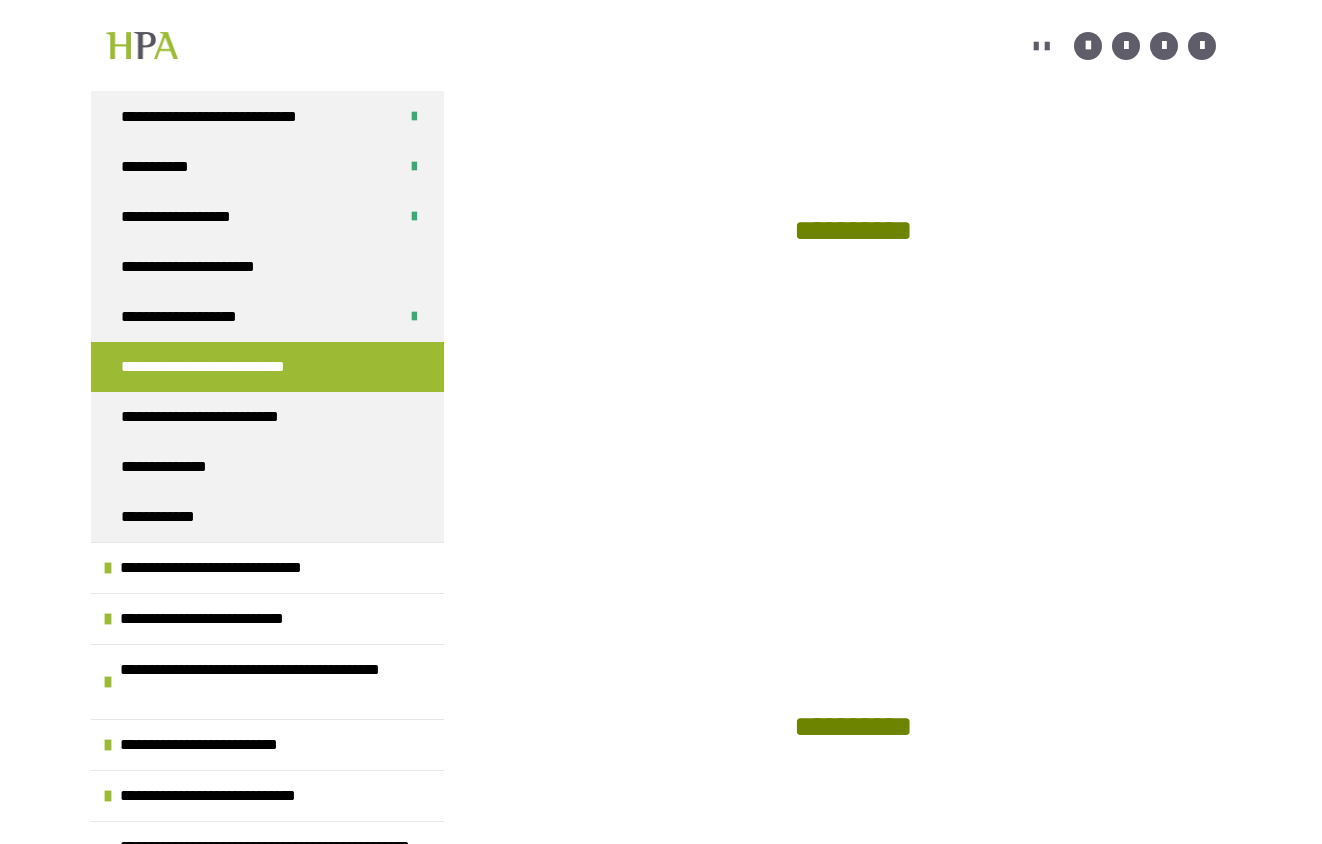 scroll, scrollTop: 821, scrollLeft: 0, axis: vertical 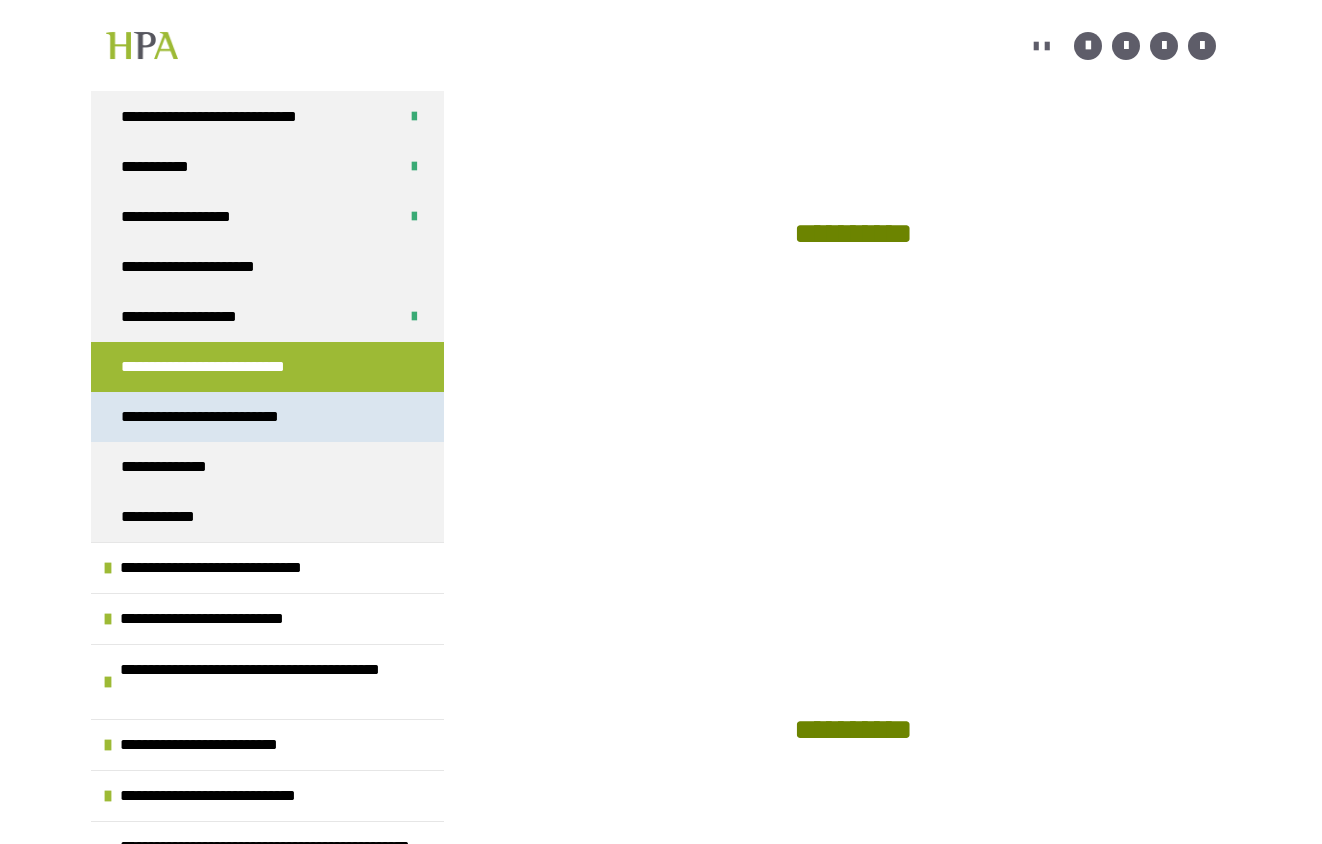 click on "**********" at bounding box center (230, 417) 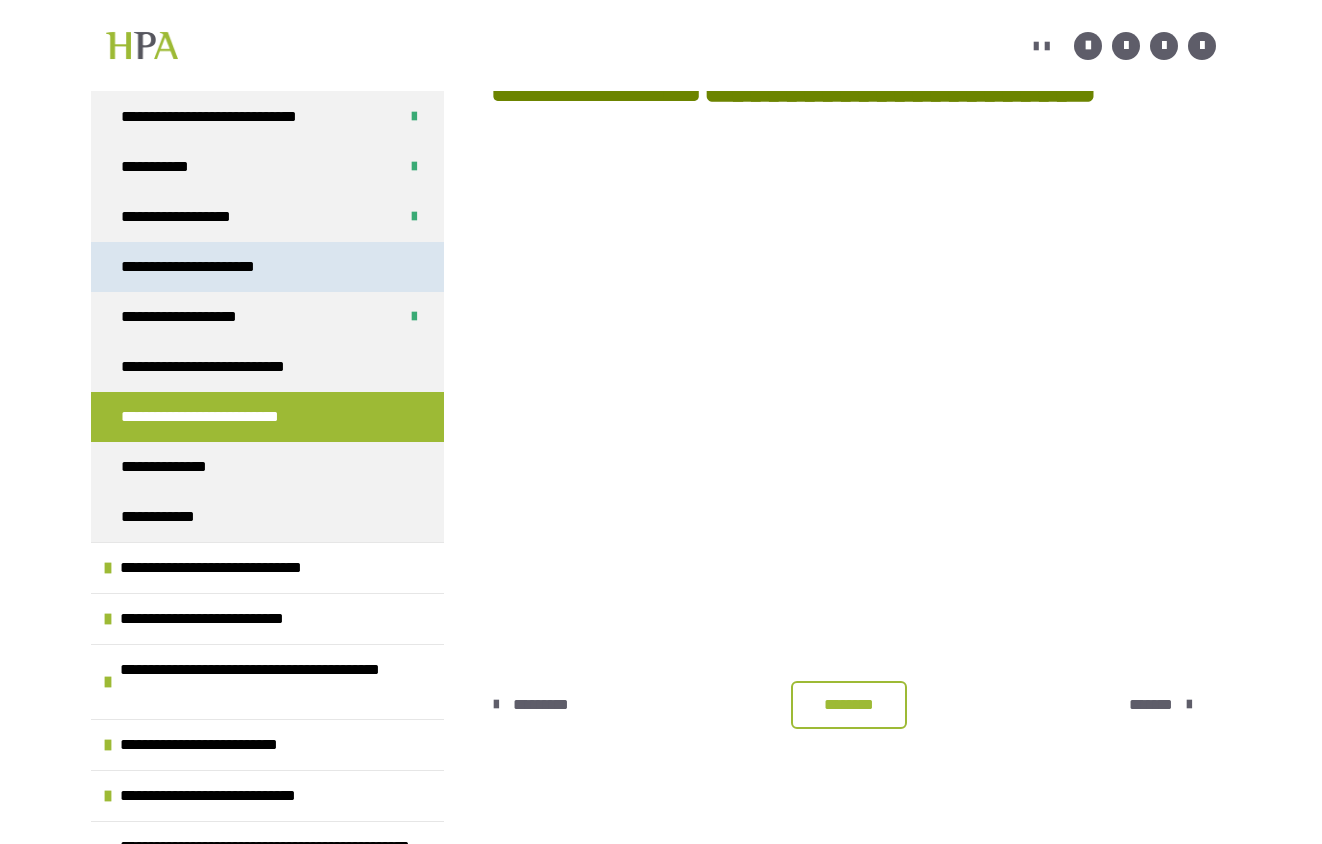 click on "**********" at bounding box center (267, 267) 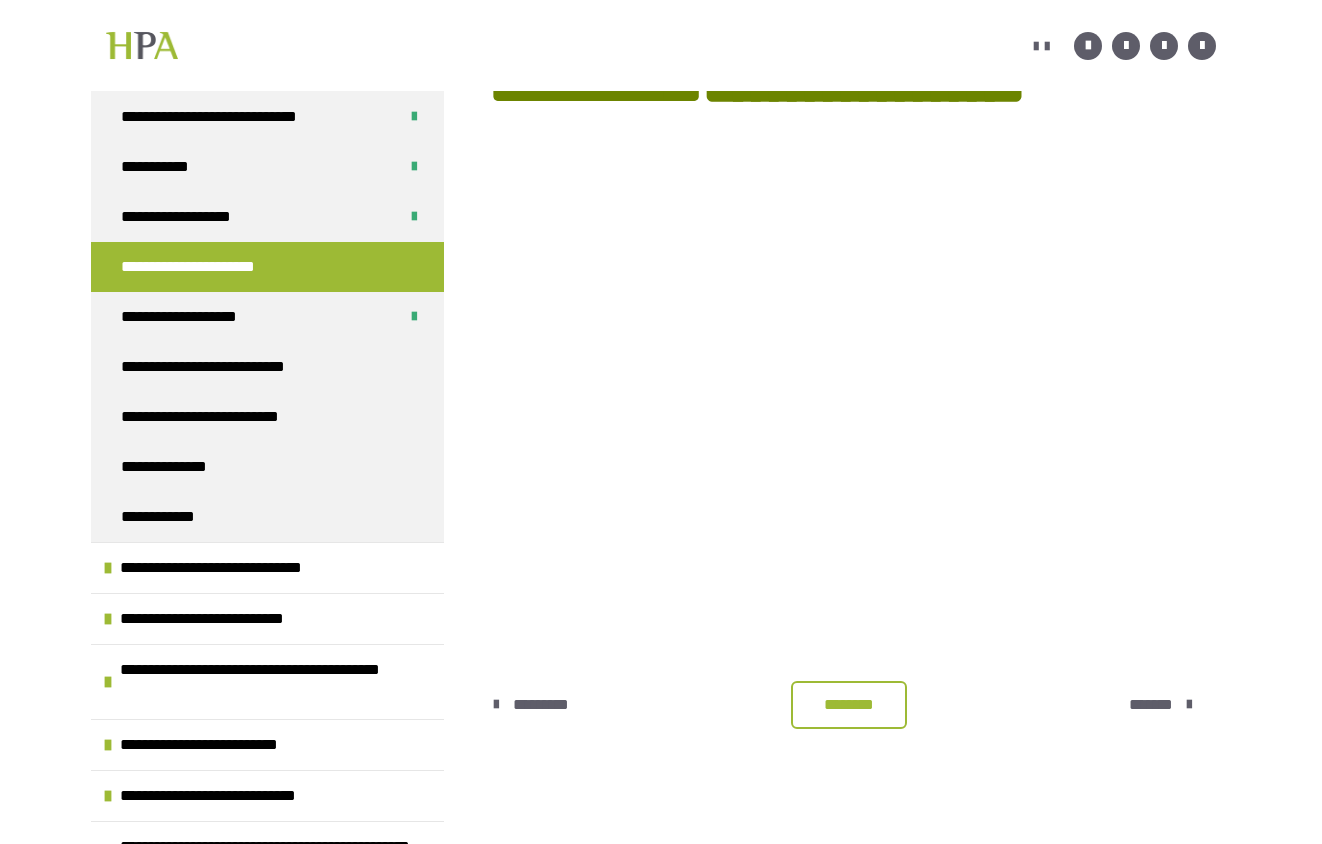 click on "********" at bounding box center [849, 705] 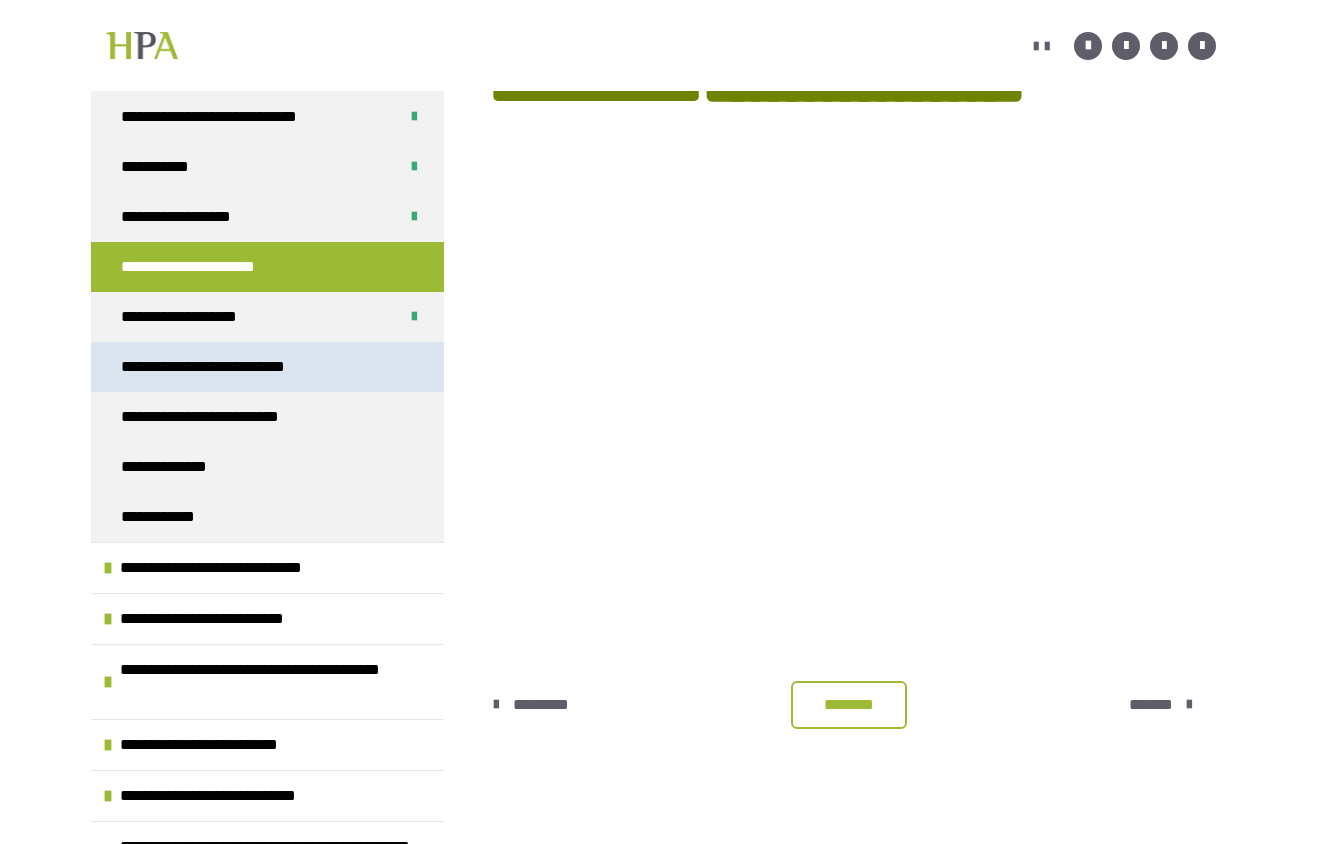 click on "**********" at bounding box center (267, 367) 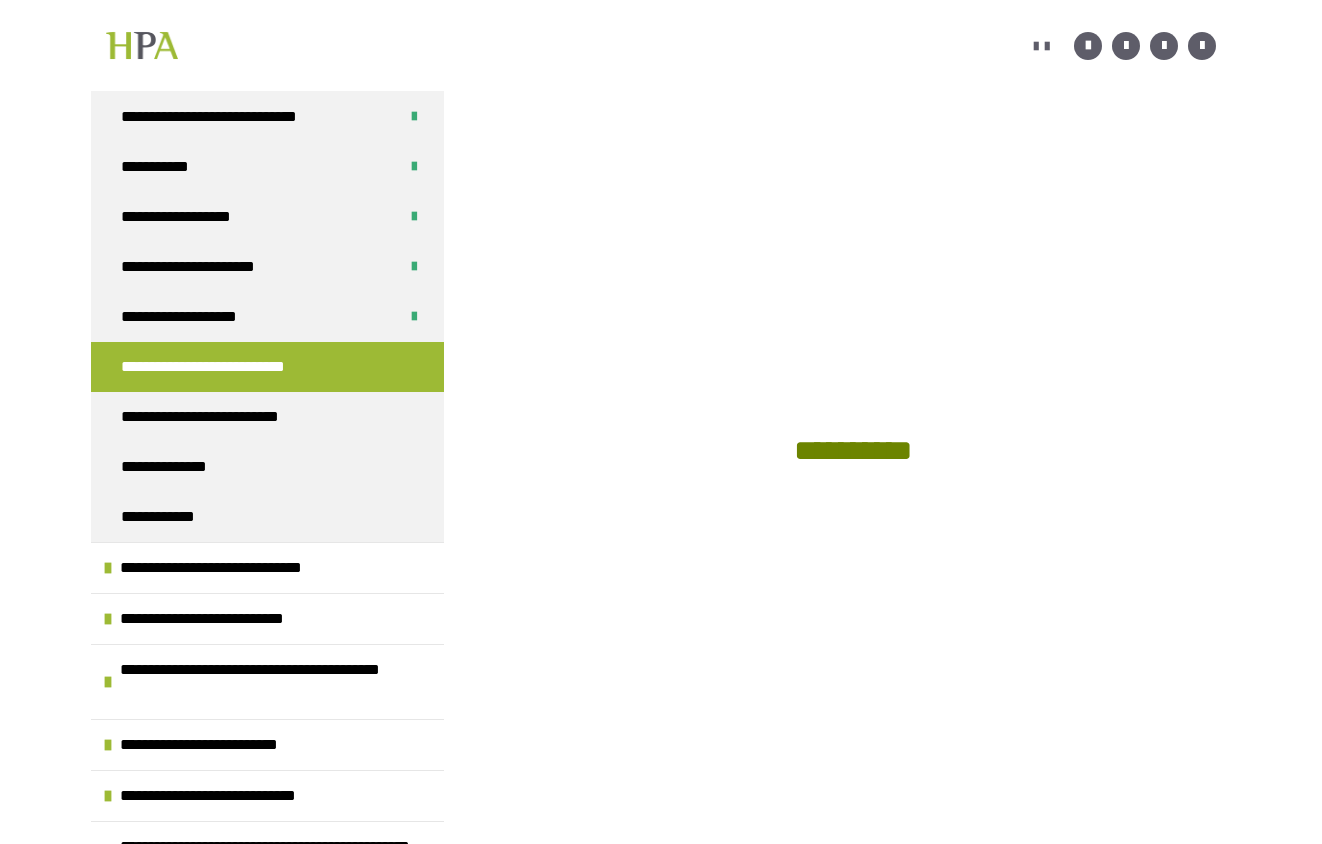 scroll, scrollTop: 1286, scrollLeft: 0, axis: vertical 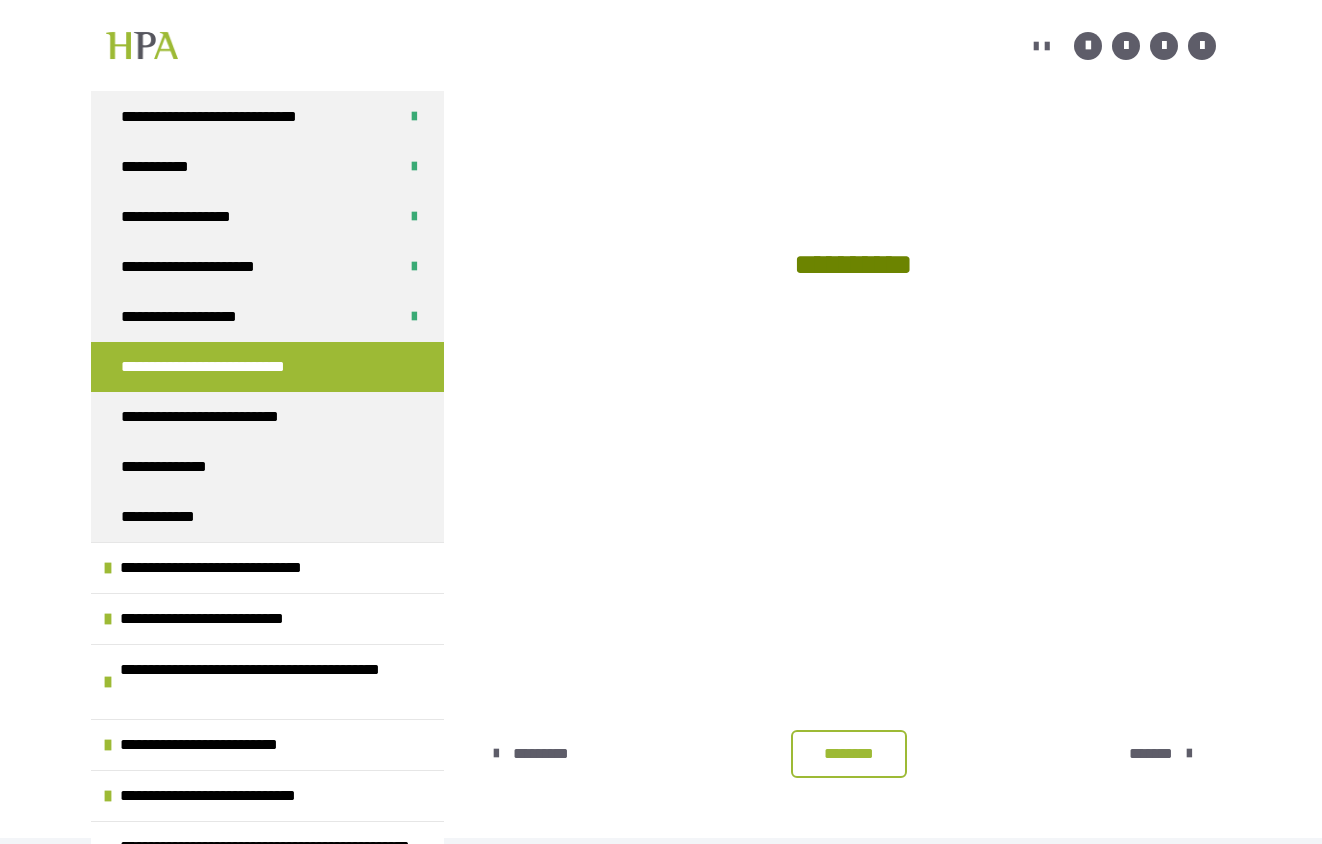 click on "********" at bounding box center (849, 754) 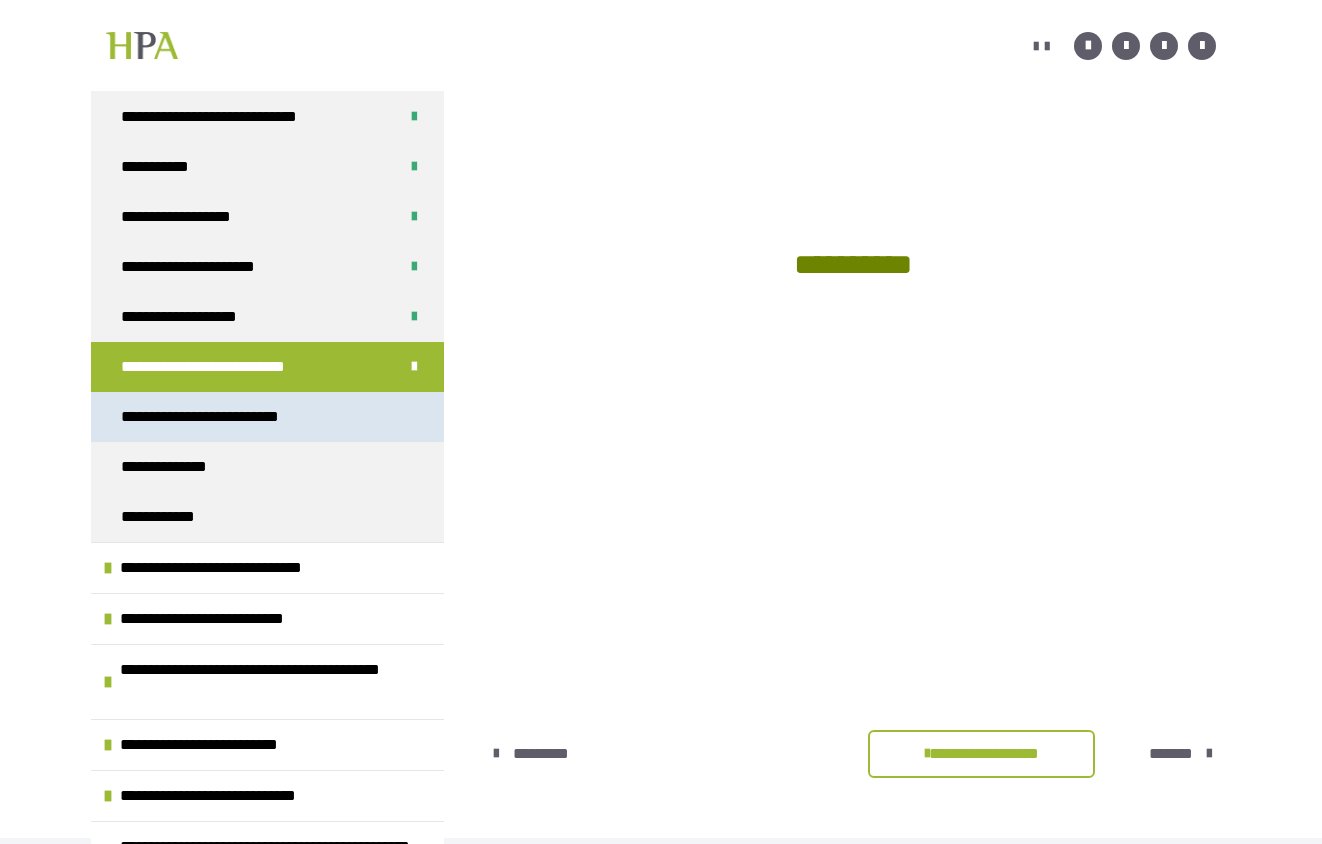 click on "**********" at bounding box center (230, 417) 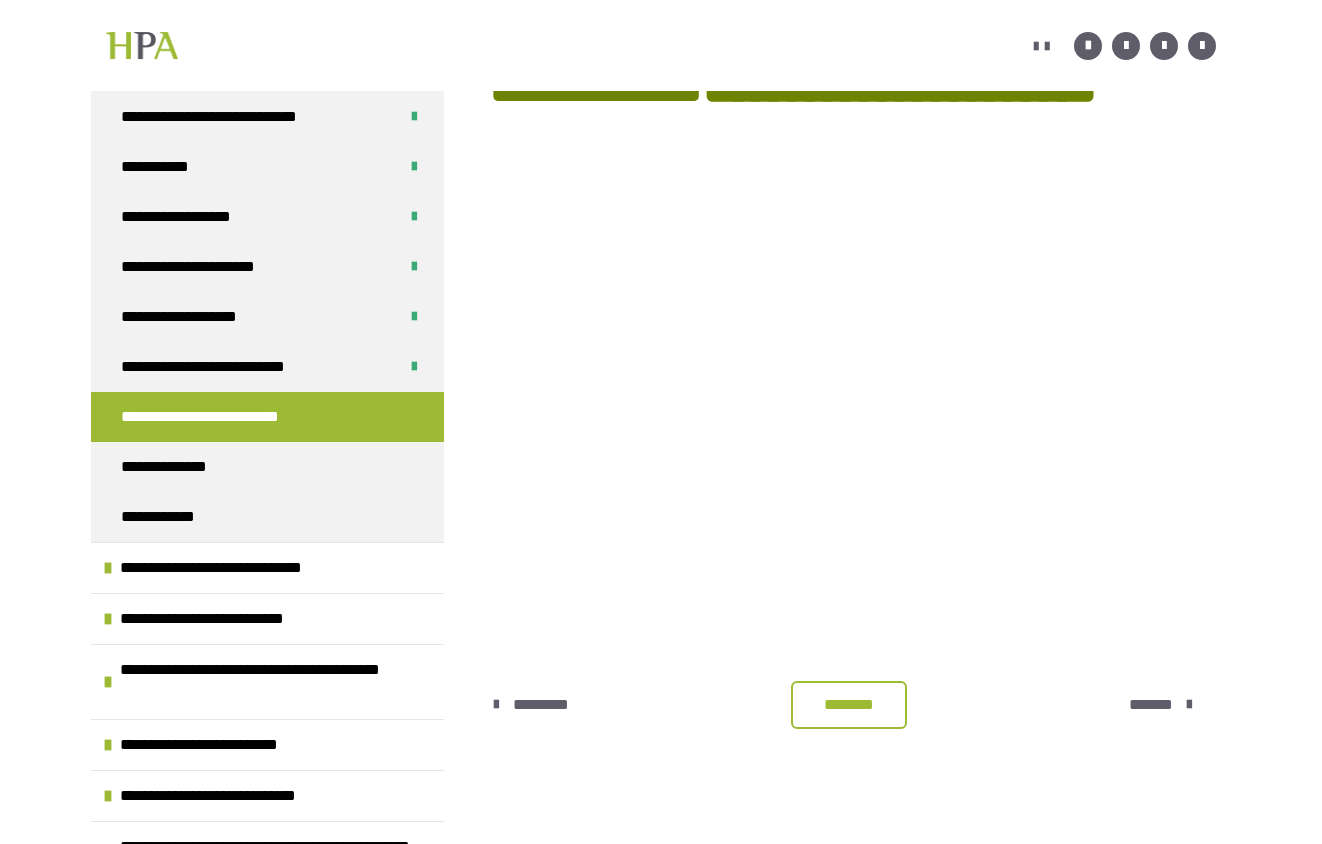click on "********" at bounding box center [849, 705] 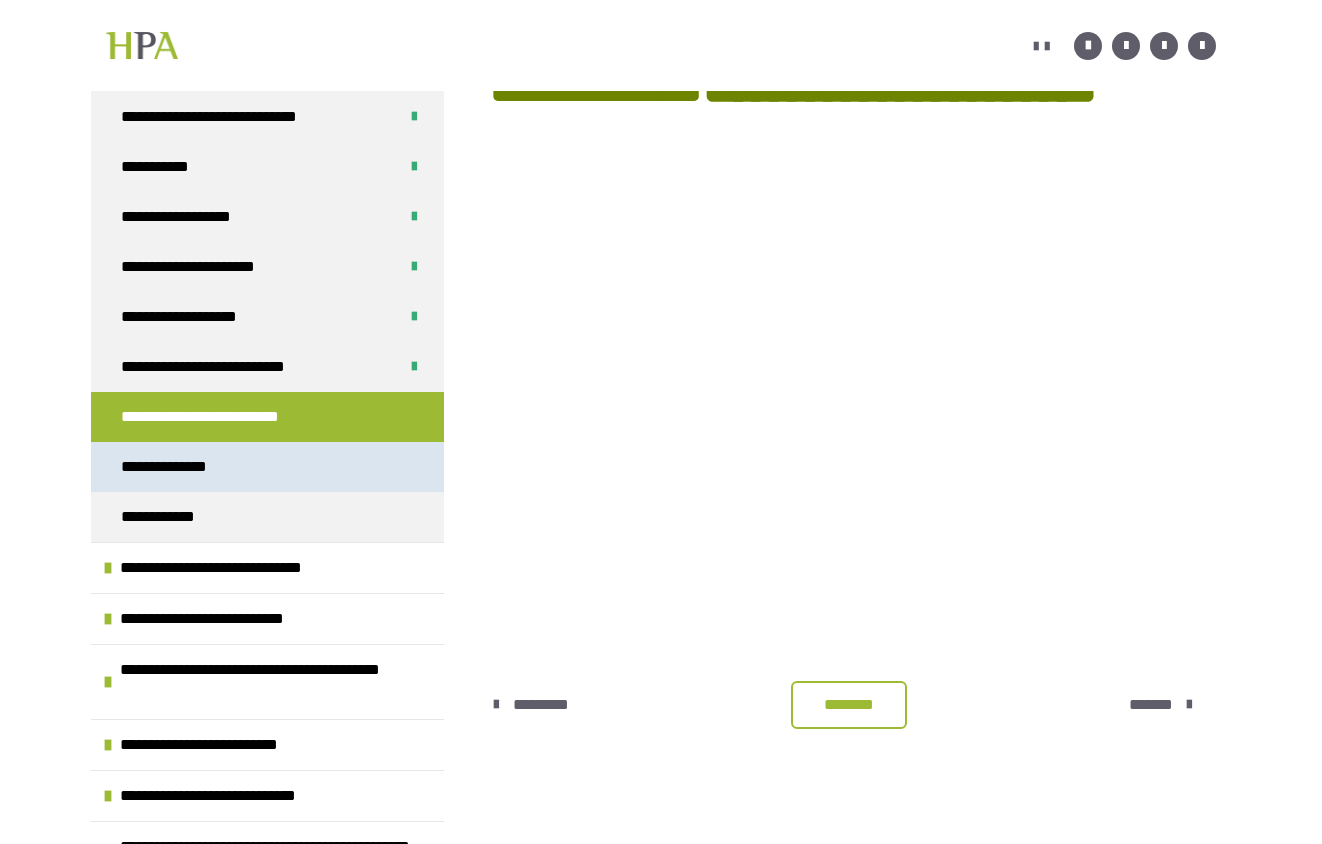 click on "**********" at bounding box center (267, 467) 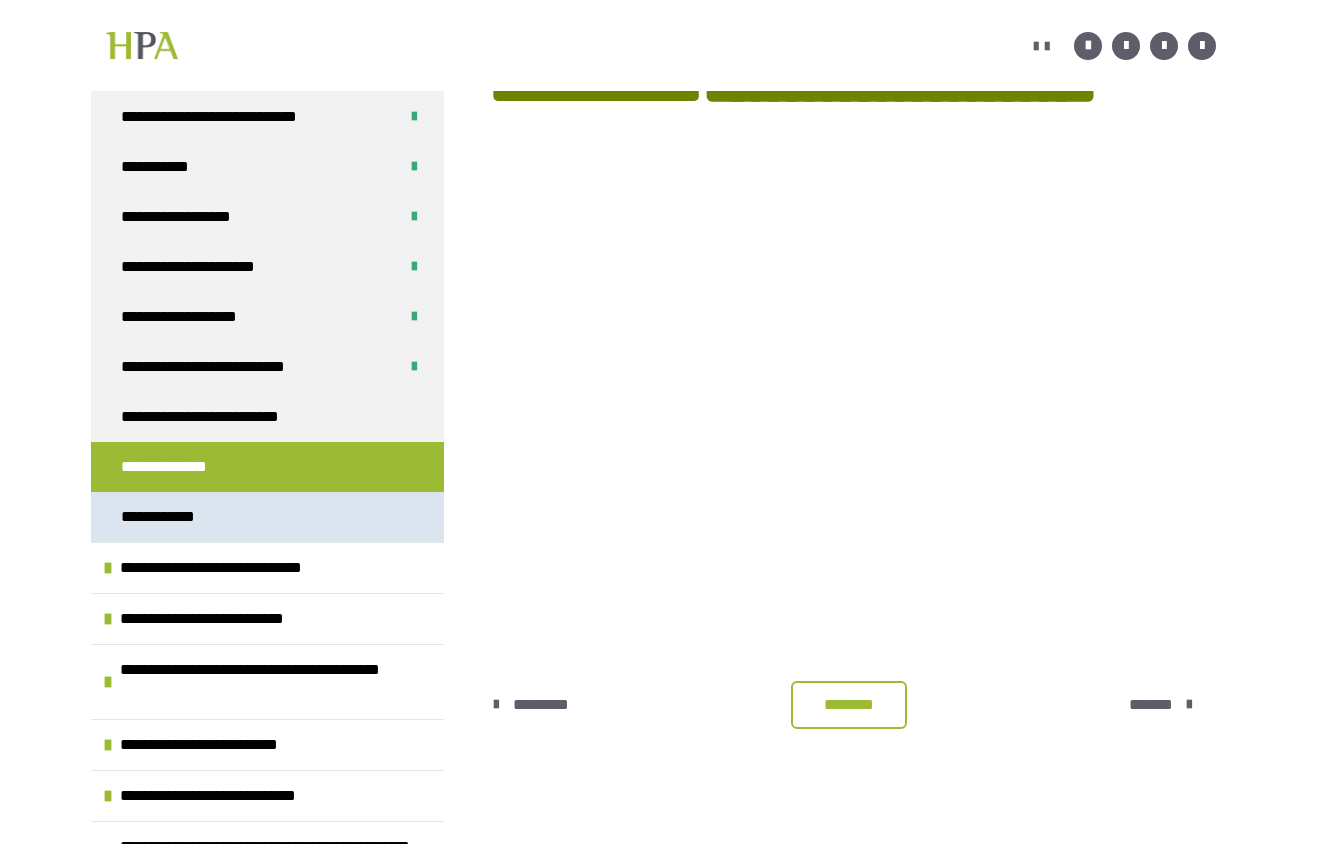 click on "**********" at bounding box center [267, 517] 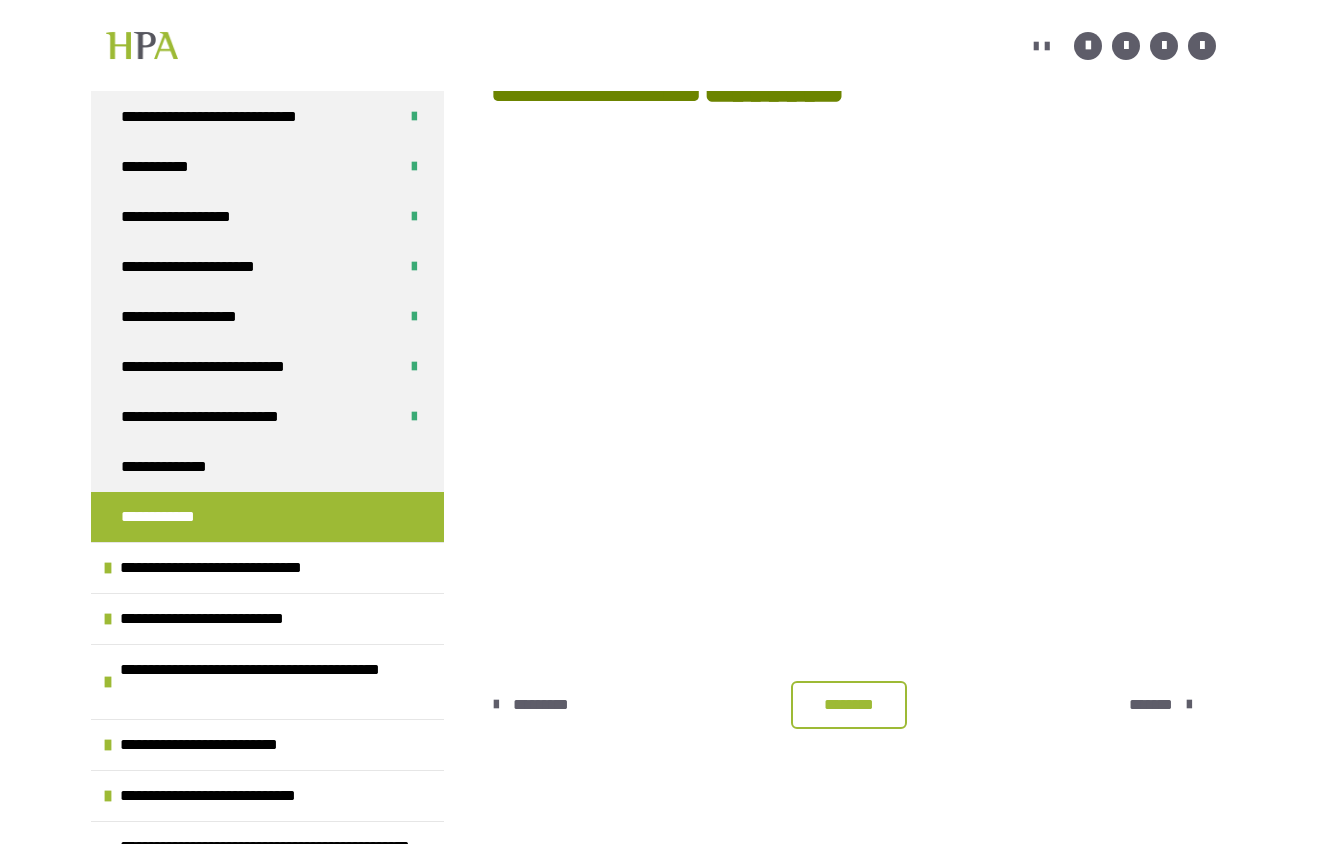 click on "********" at bounding box center (849, 705) 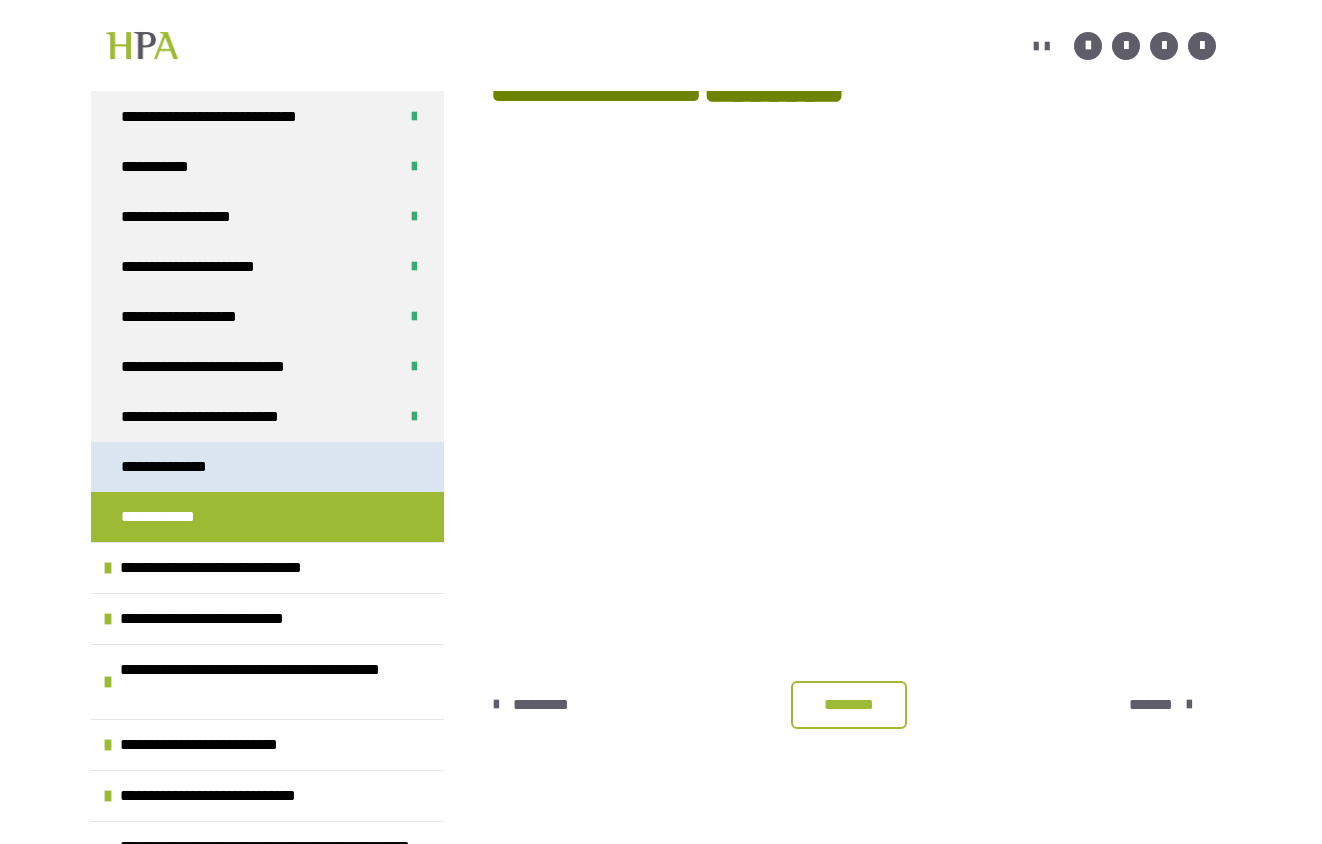 click on "**********" at bounding box center [267, 467] 